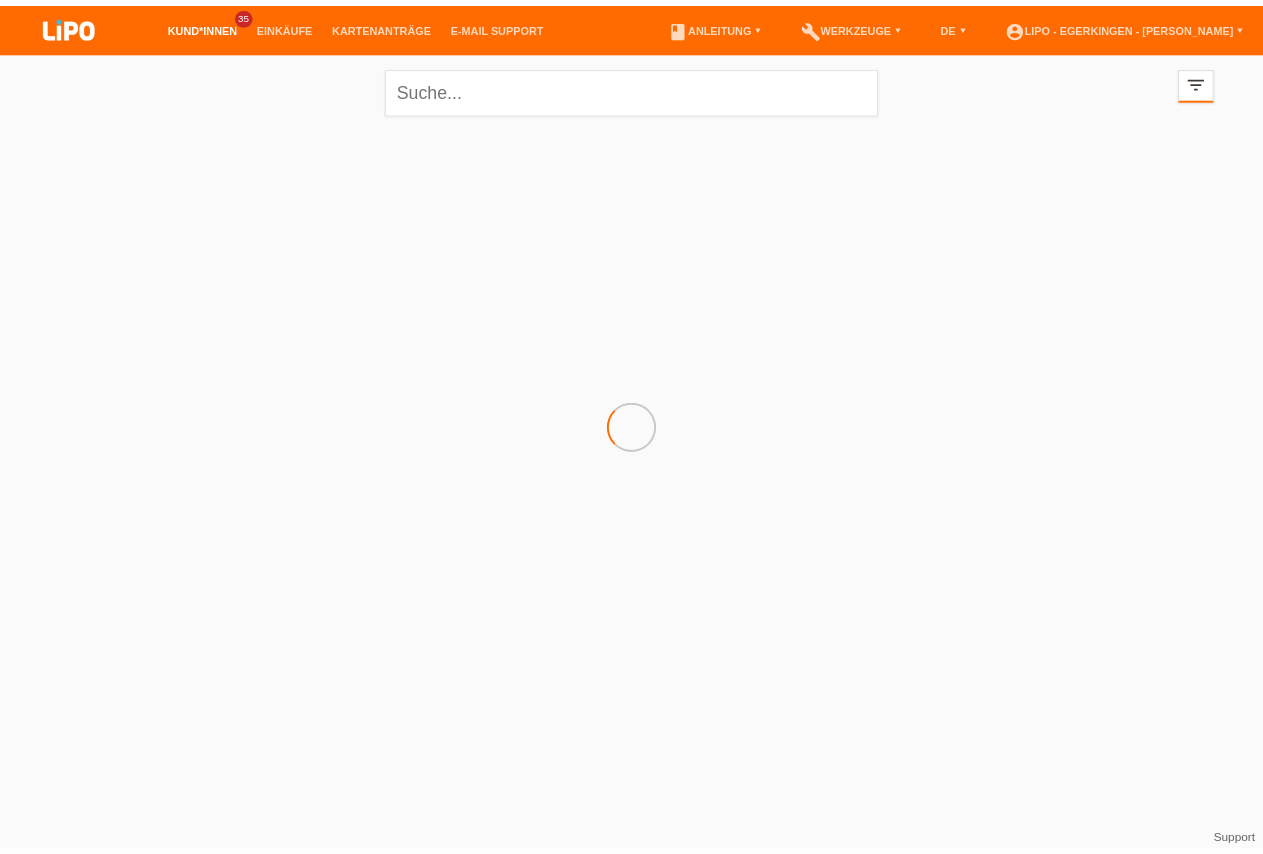 scroll, scrollTop: 0, scrollLeft: 0, axis: both 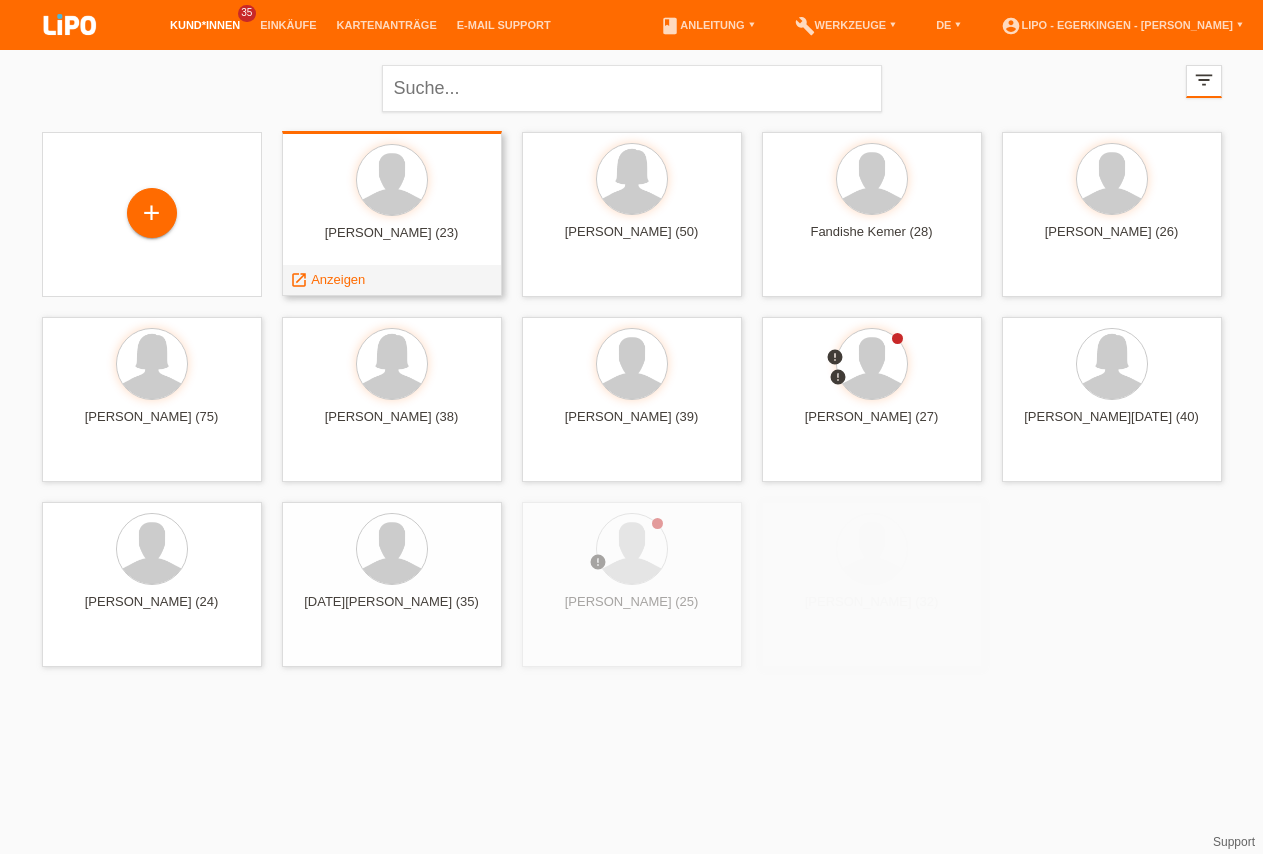 click on "Anzeigen" at bounding box center [338, 279] 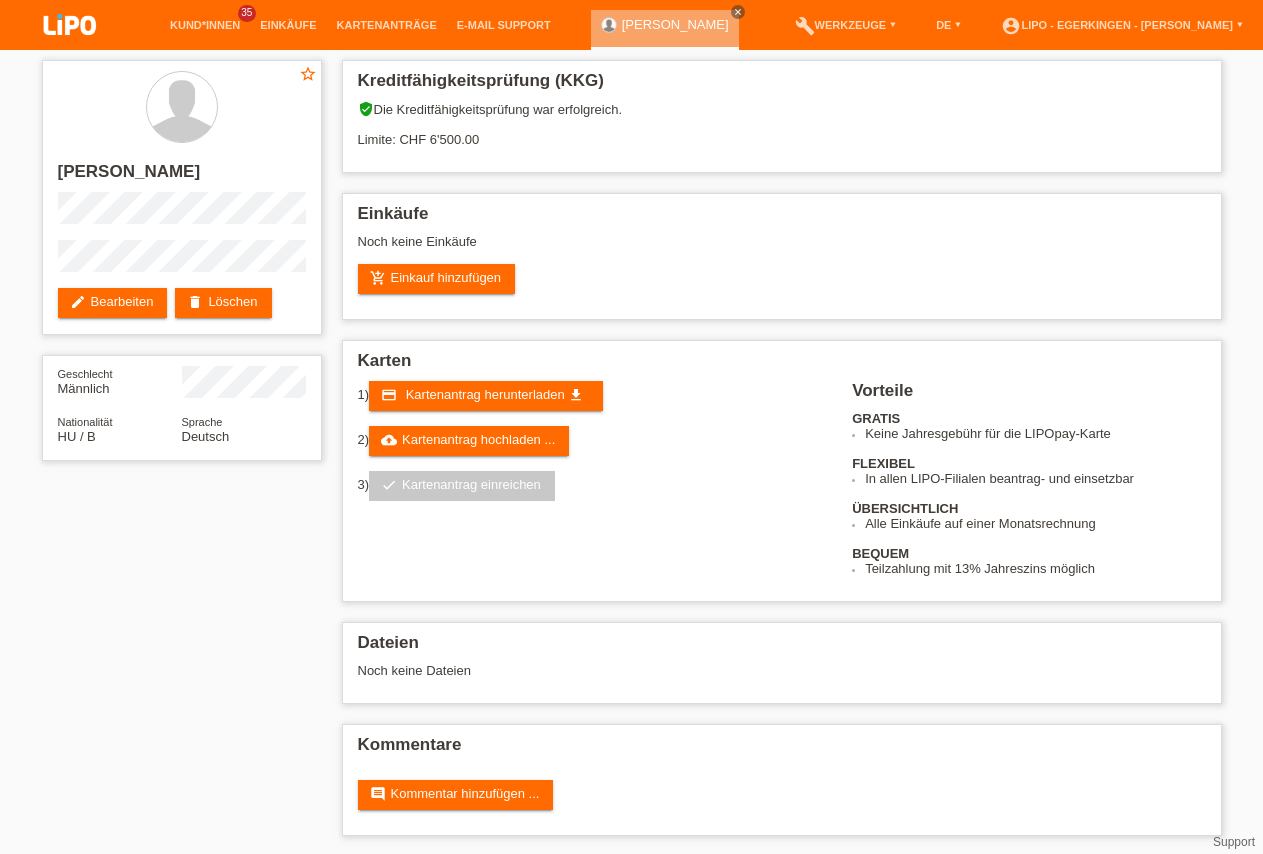 scroll, scrollTop: 0, scrollLeft: 0, axis: both 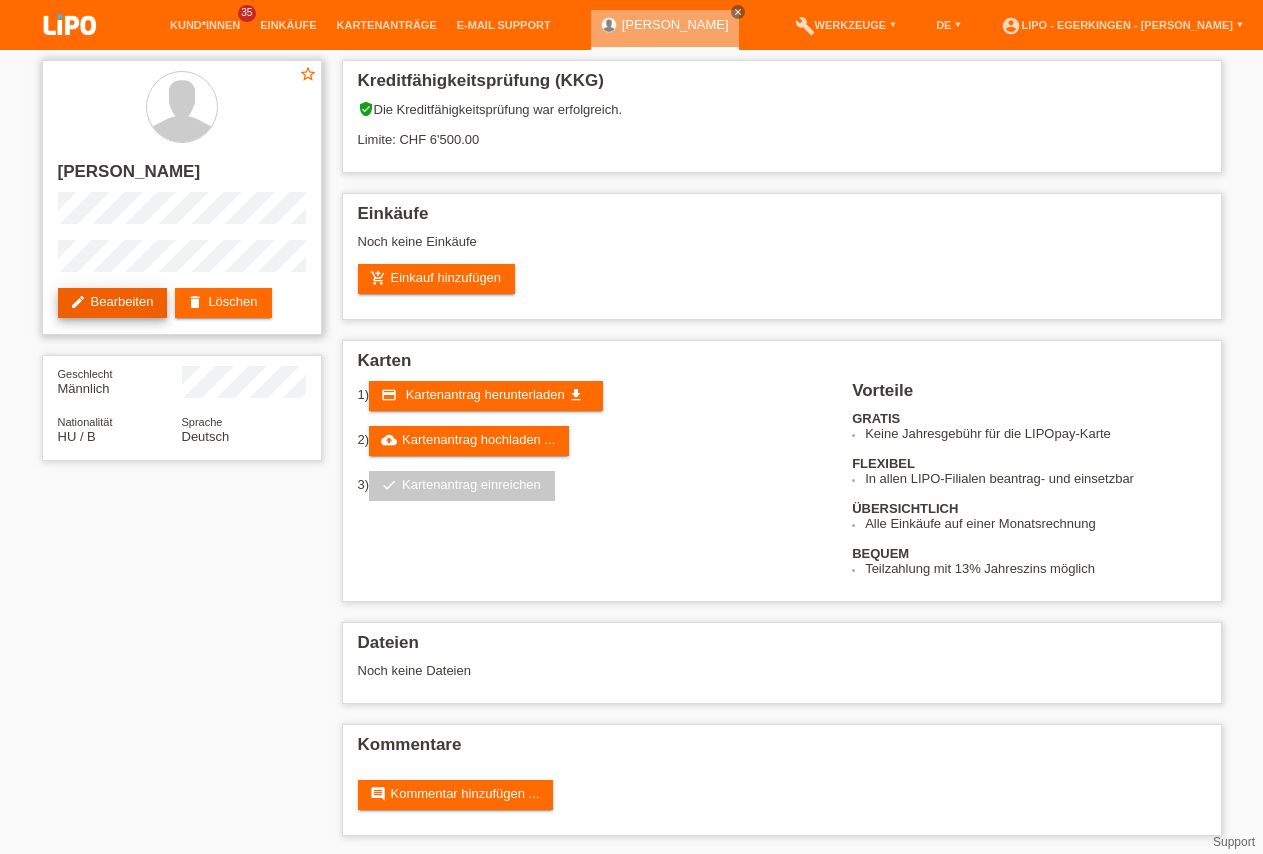 click on "edit  Bearbeiten" at bounding box center (113, 303) 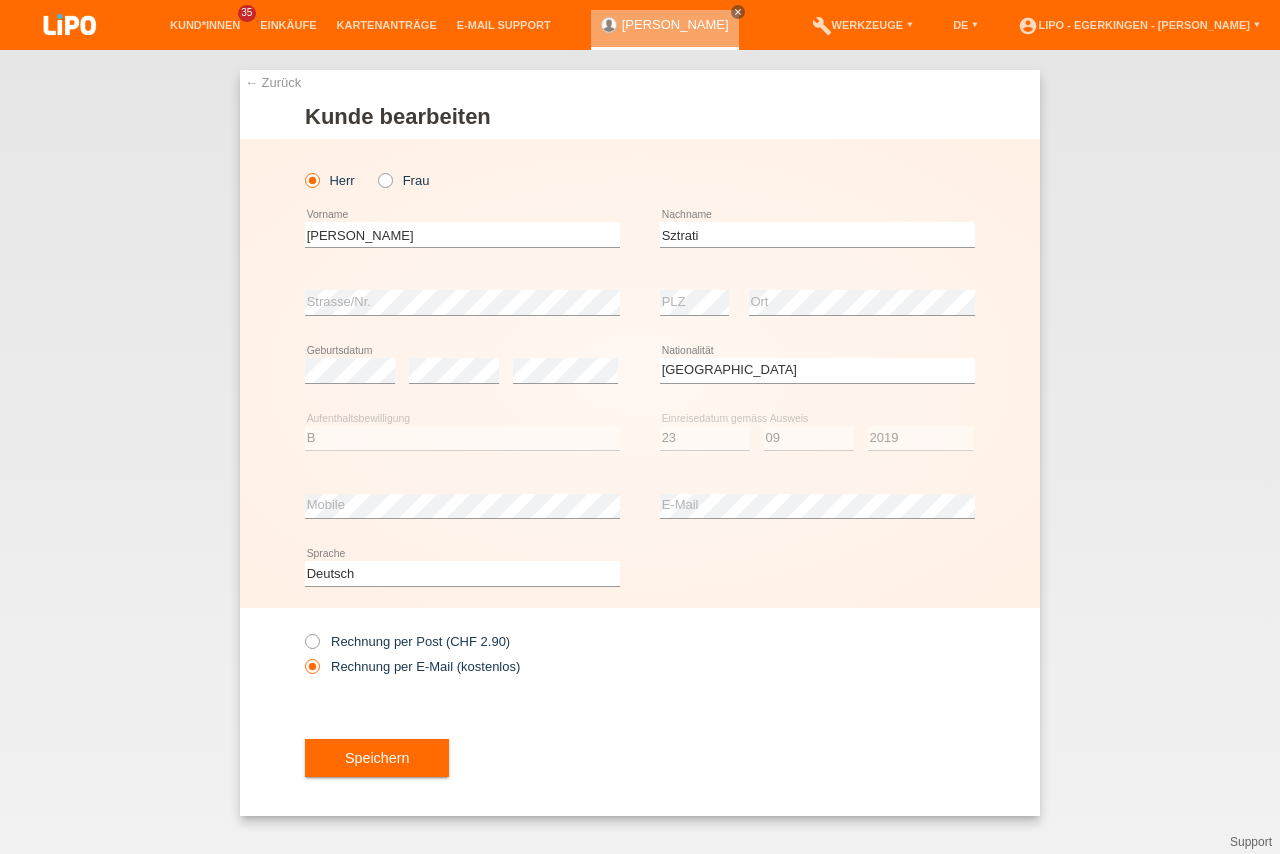 select on "HU" 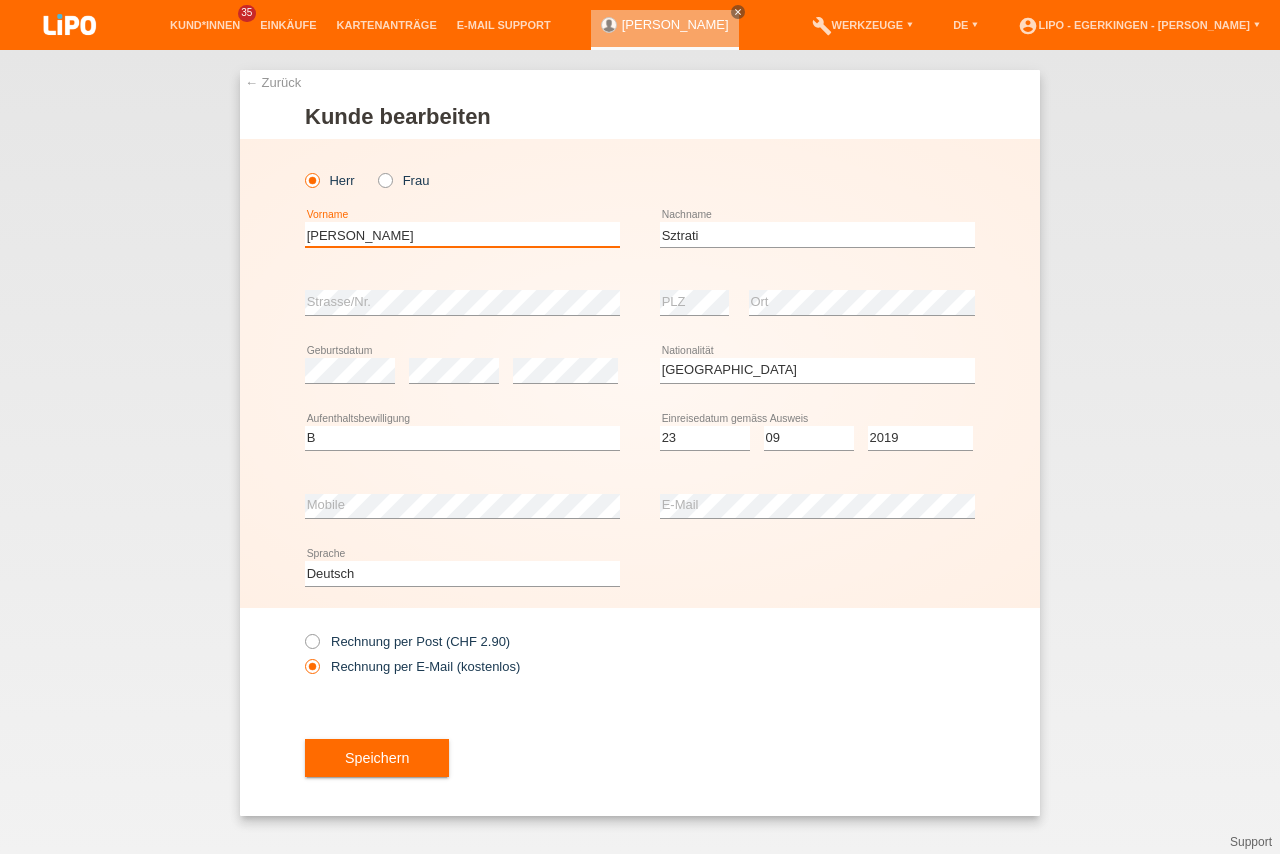 click on "Edward" at bounding box center (462, 234) 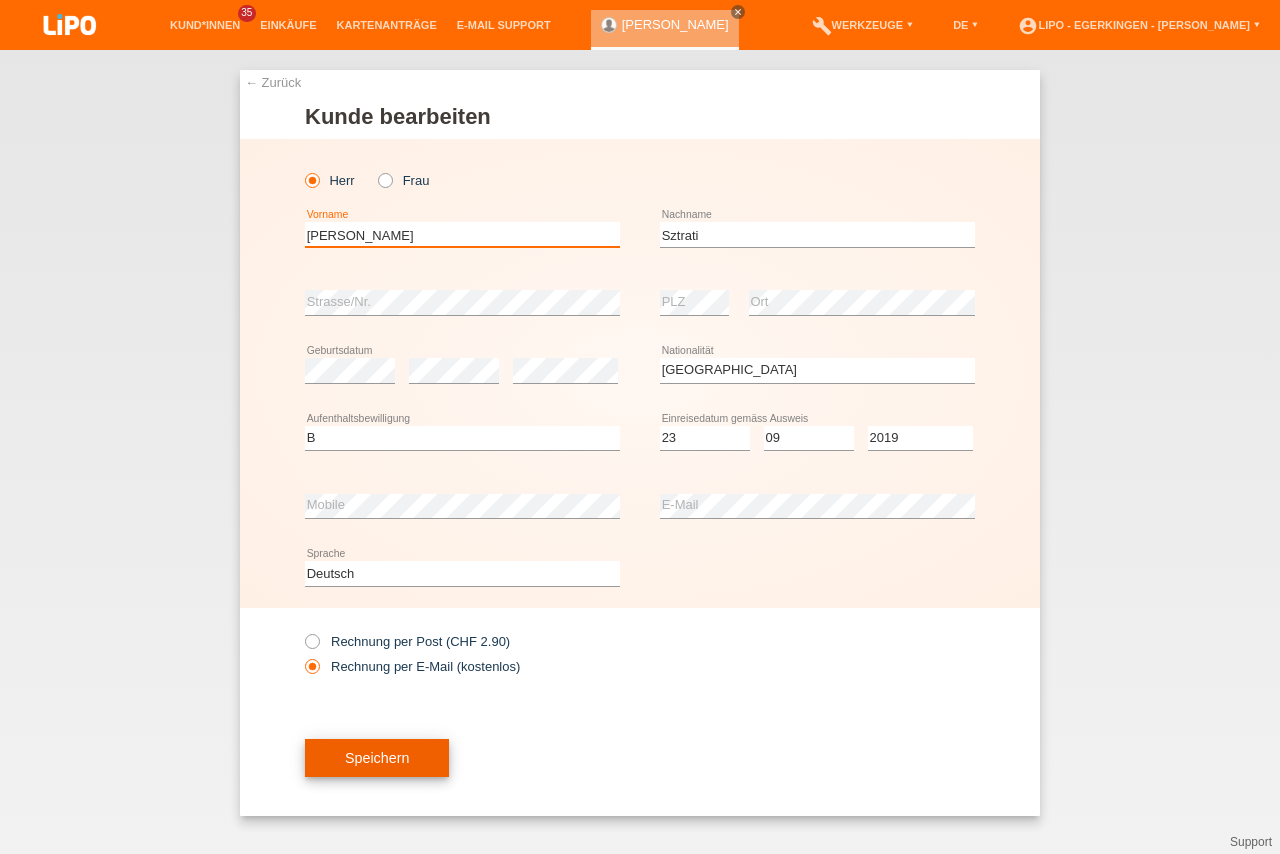 type on "[PERSON_NAME]" 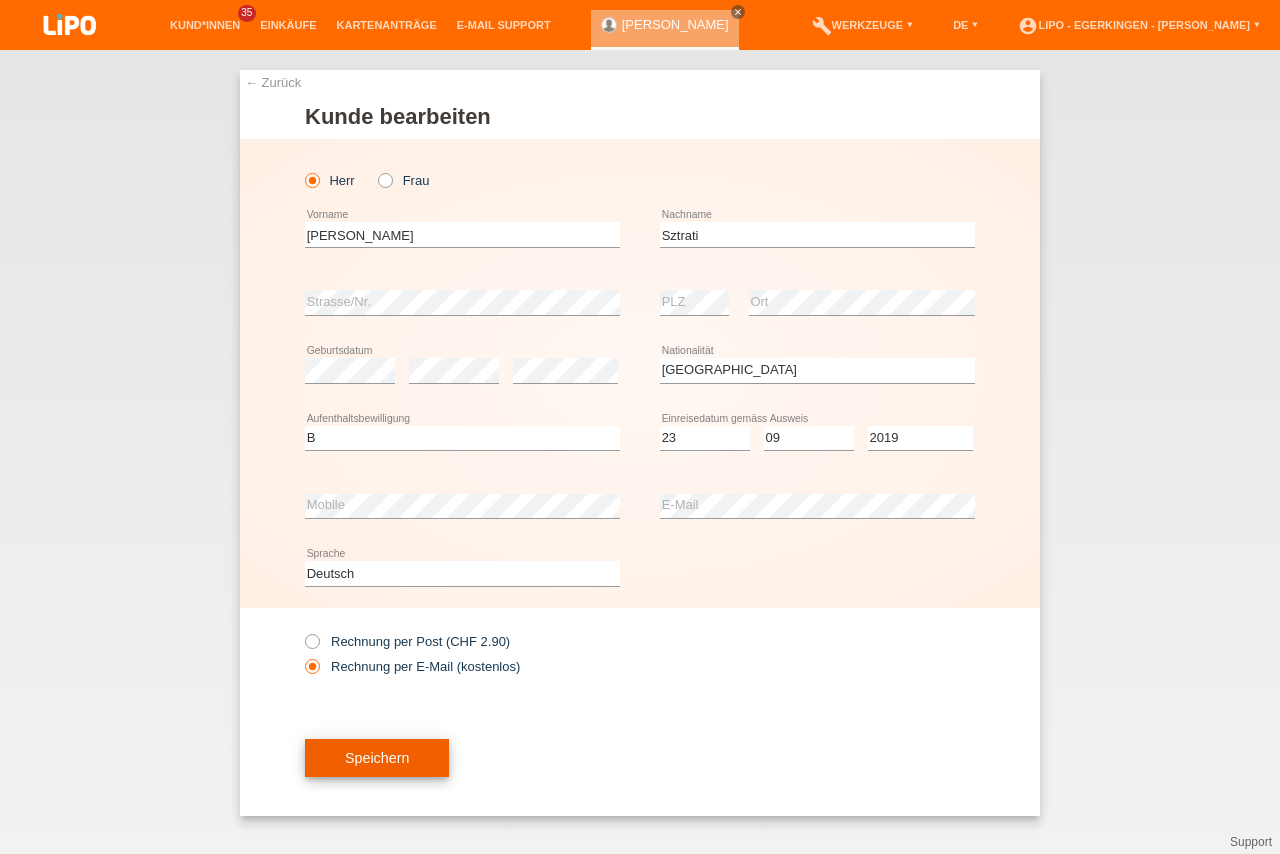 click on "Speichern" at bounding box center [377, 758] 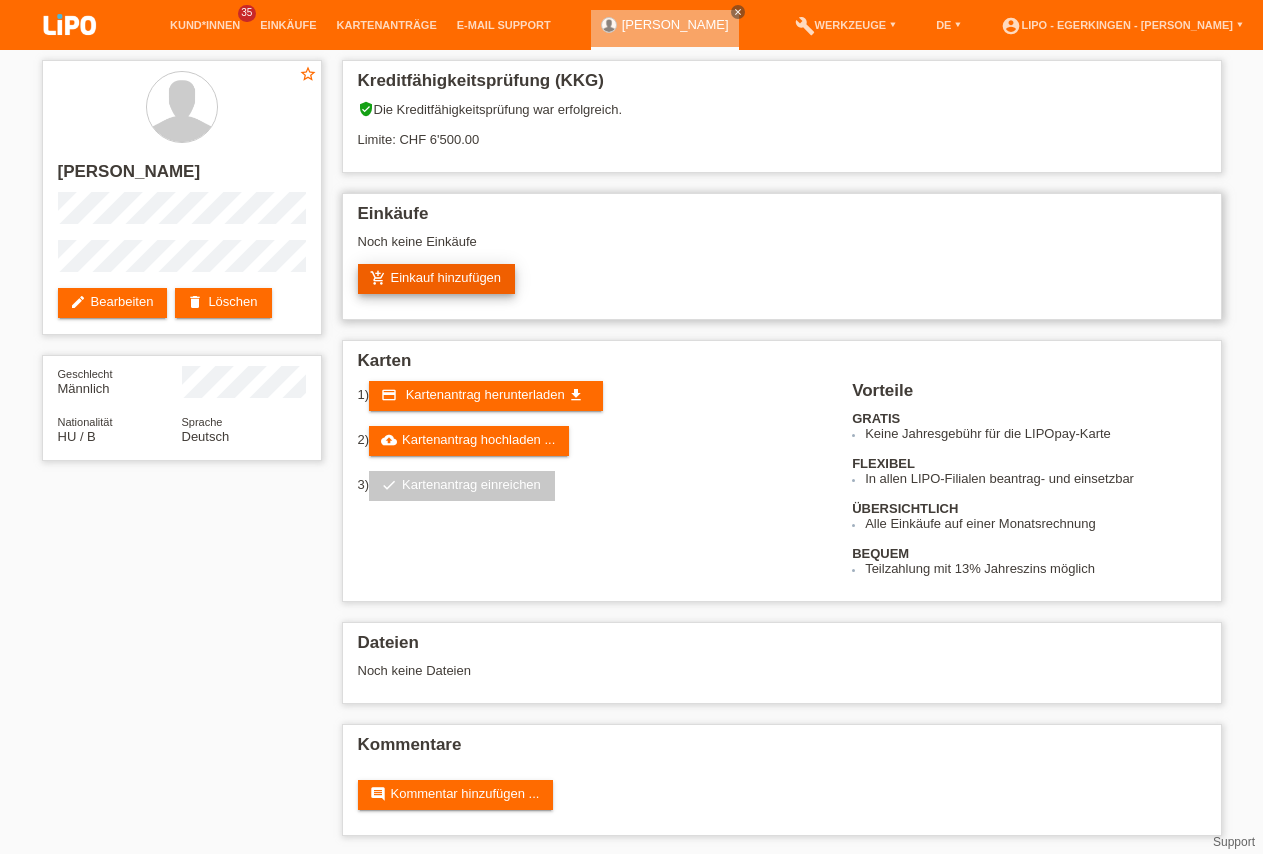 scroll, scrollTop: 0, scrollLeft: 0, axis: both 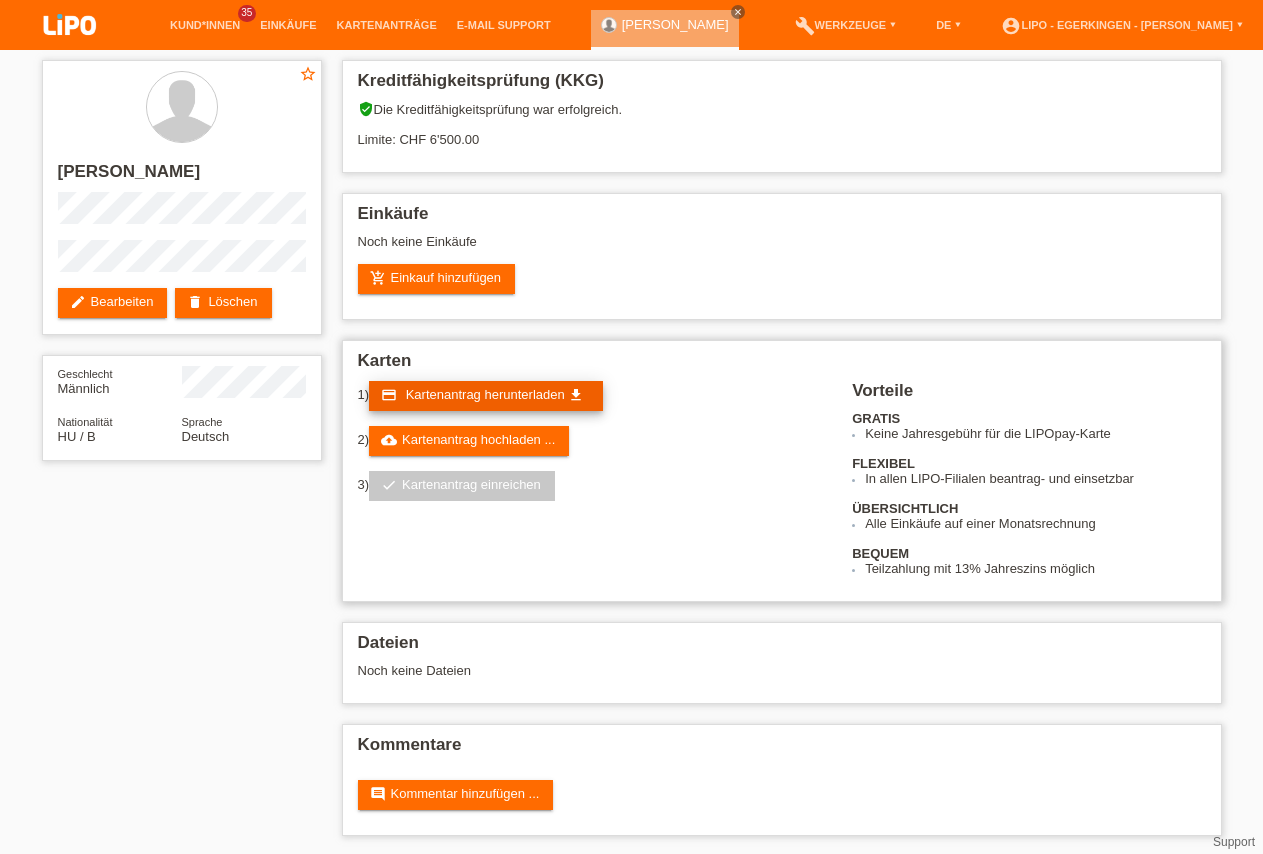 click on "Kartenantrag herunterladen" at bounding box center (485, 394) 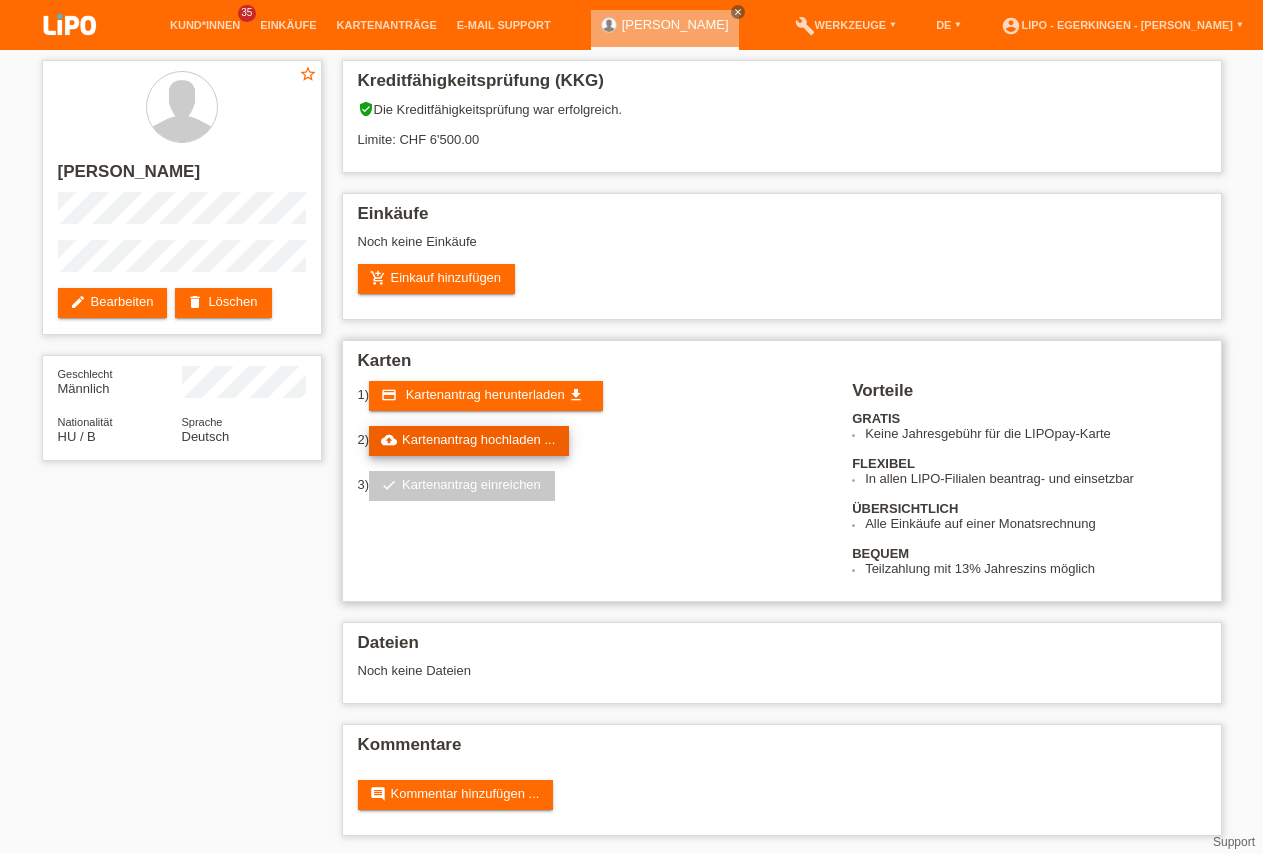 click on "cloud_upload  Kartenantrag hochladen ..." at bounding box center [469, 441] 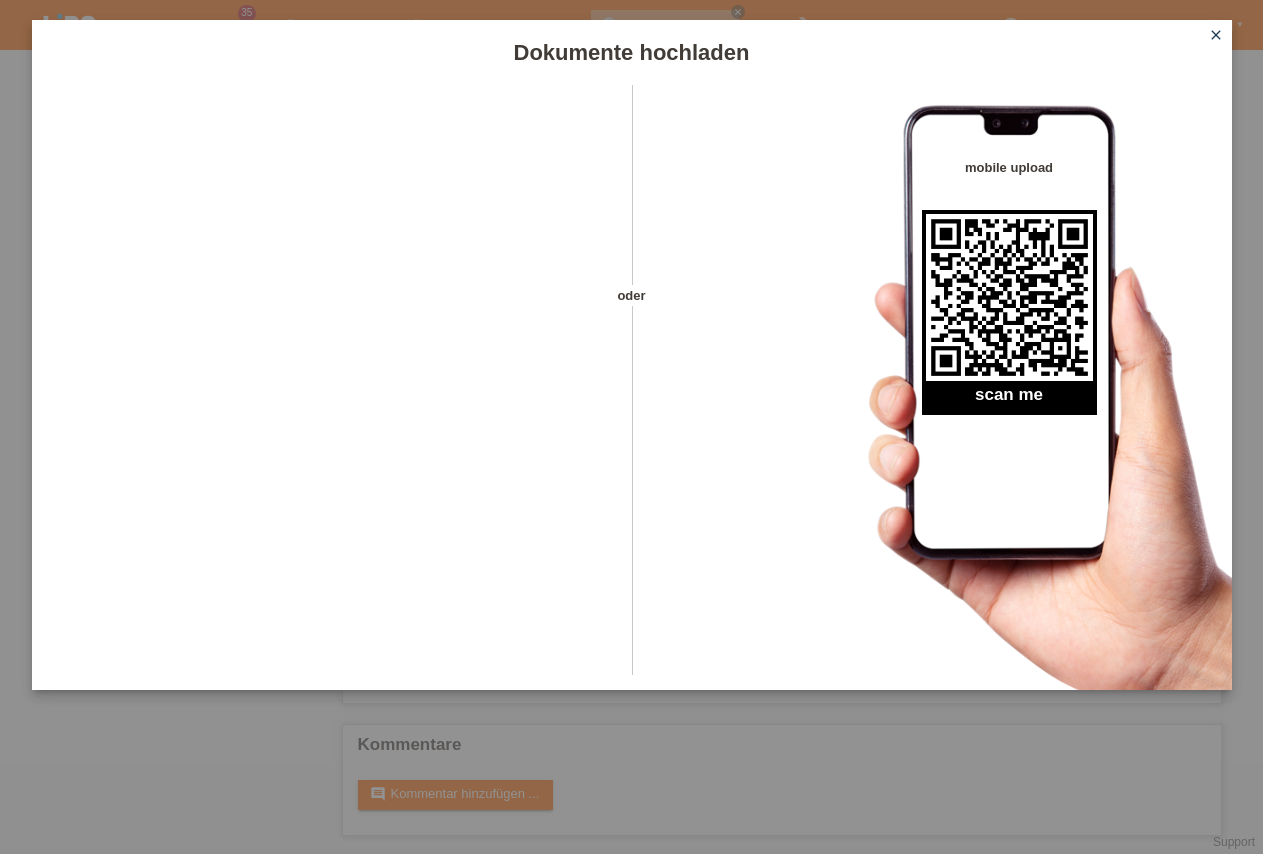 click on "close" at bounding box center [1216, 35] 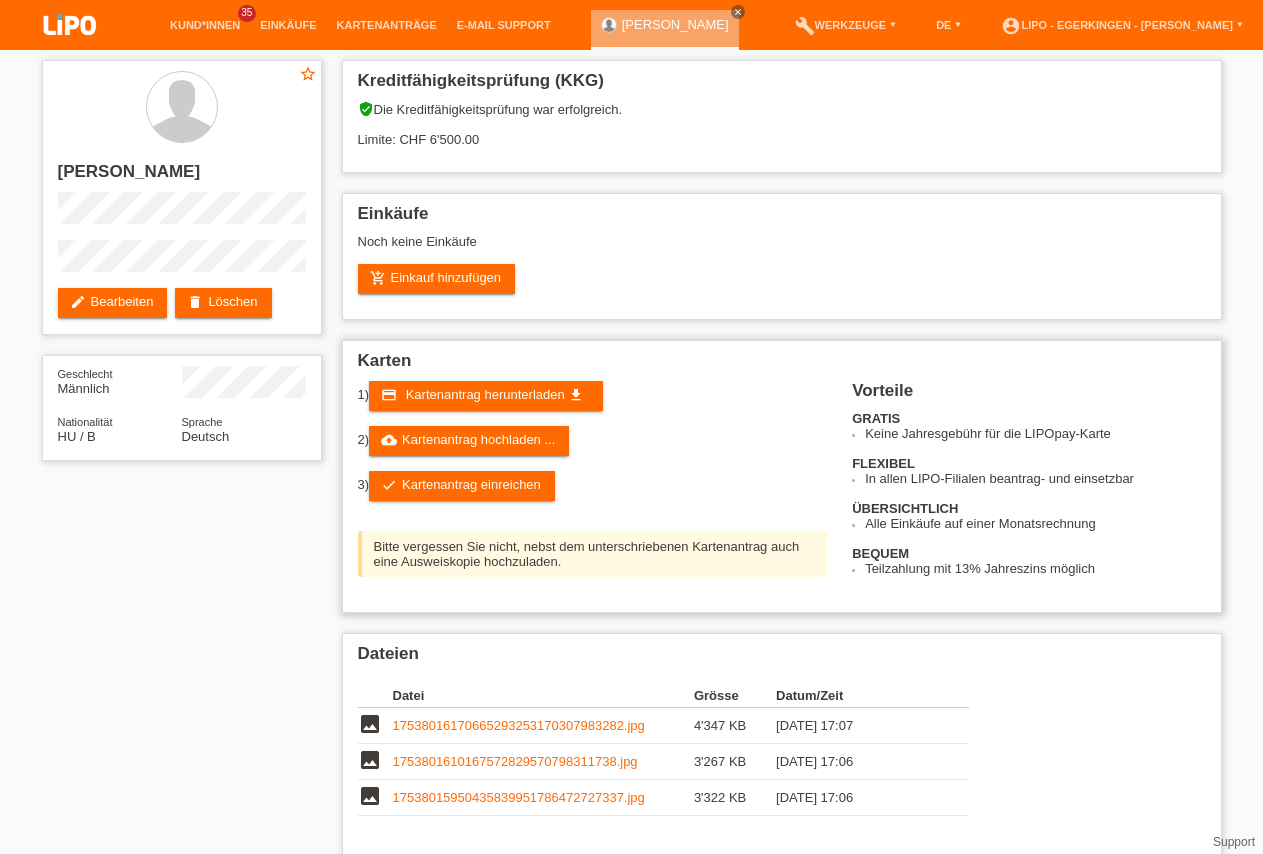 scroll, scrollTop: 0, scrollLeft: 0, axis: both 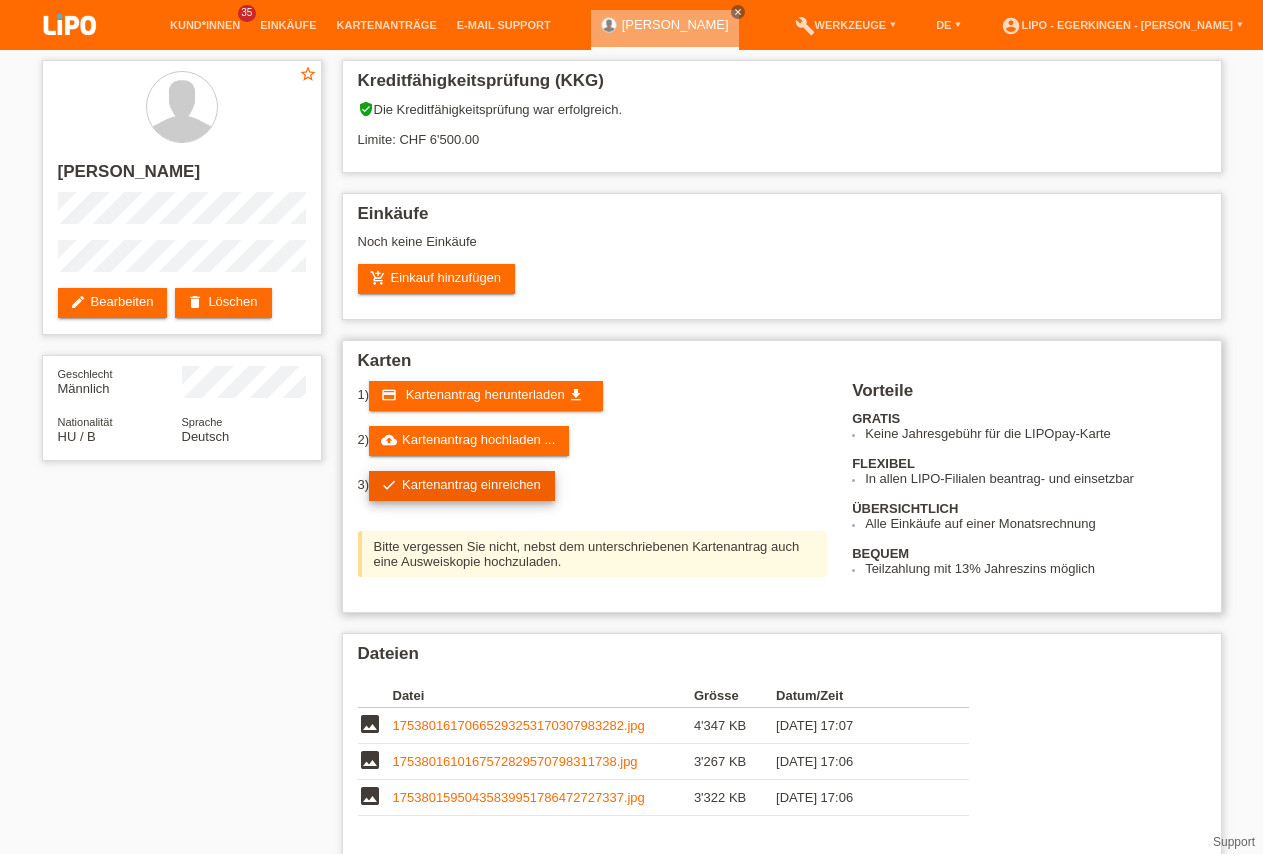 click on "check  Kartenantrag einreichen" at bounding box center (462, 486) 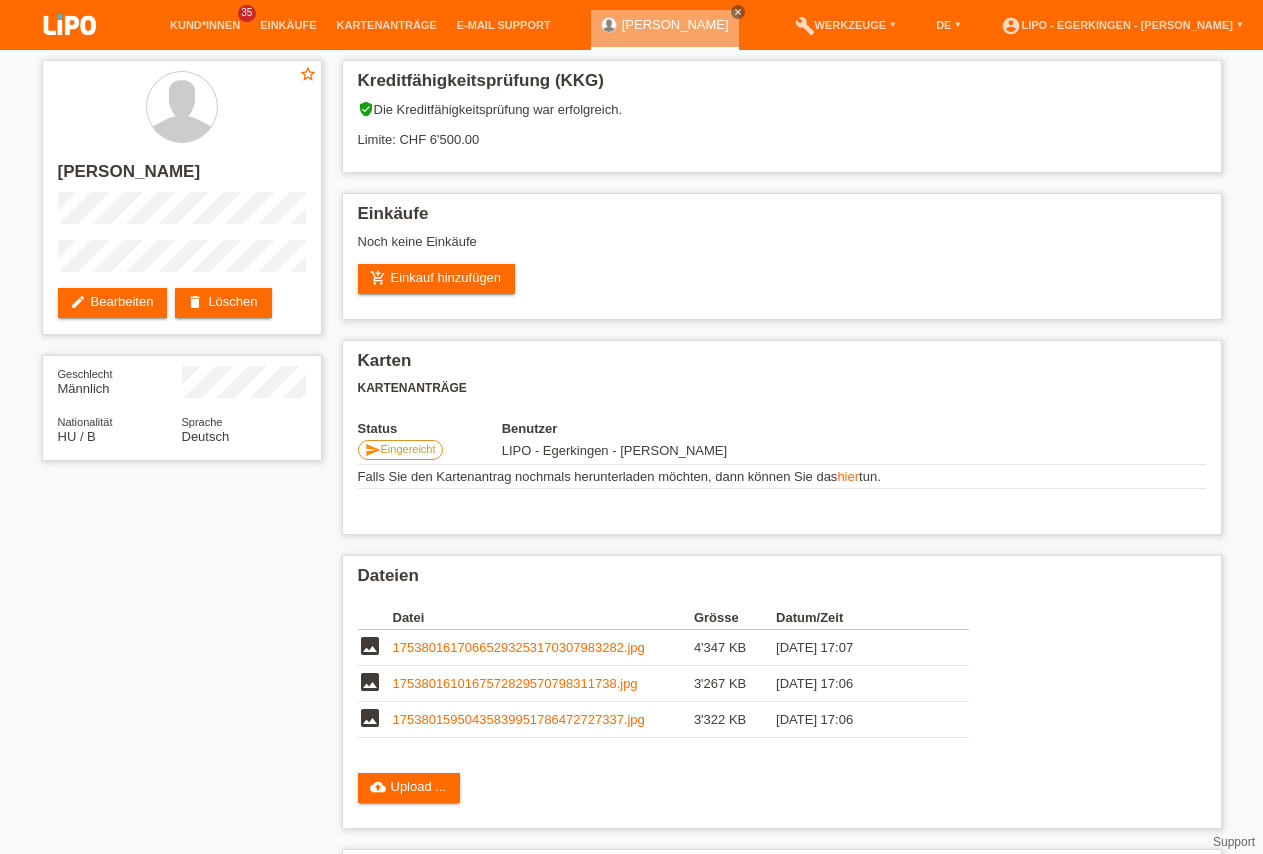 scroll, scrollTop: 0, scrollLeft: 0, axis: both 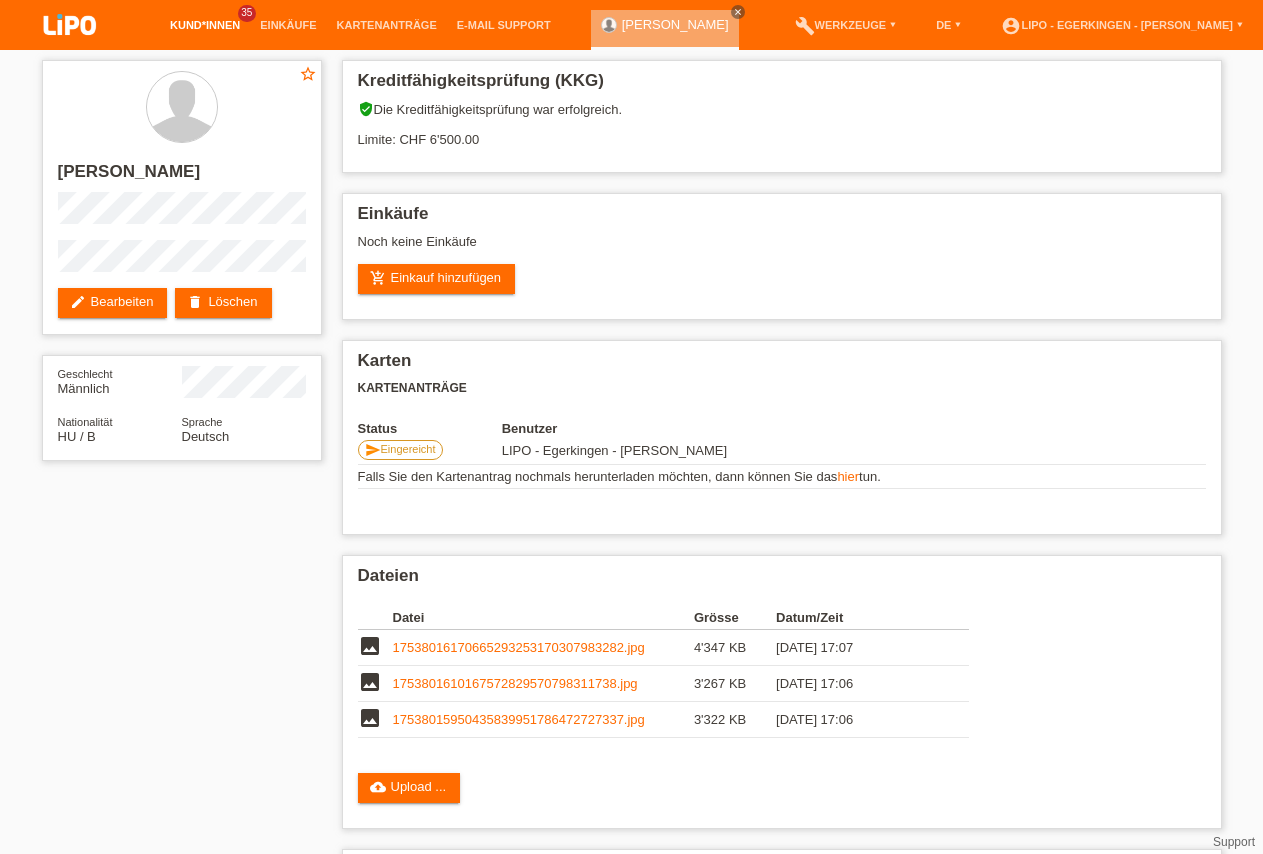 click on "Kund*innen" at bounding box center [205, 25] 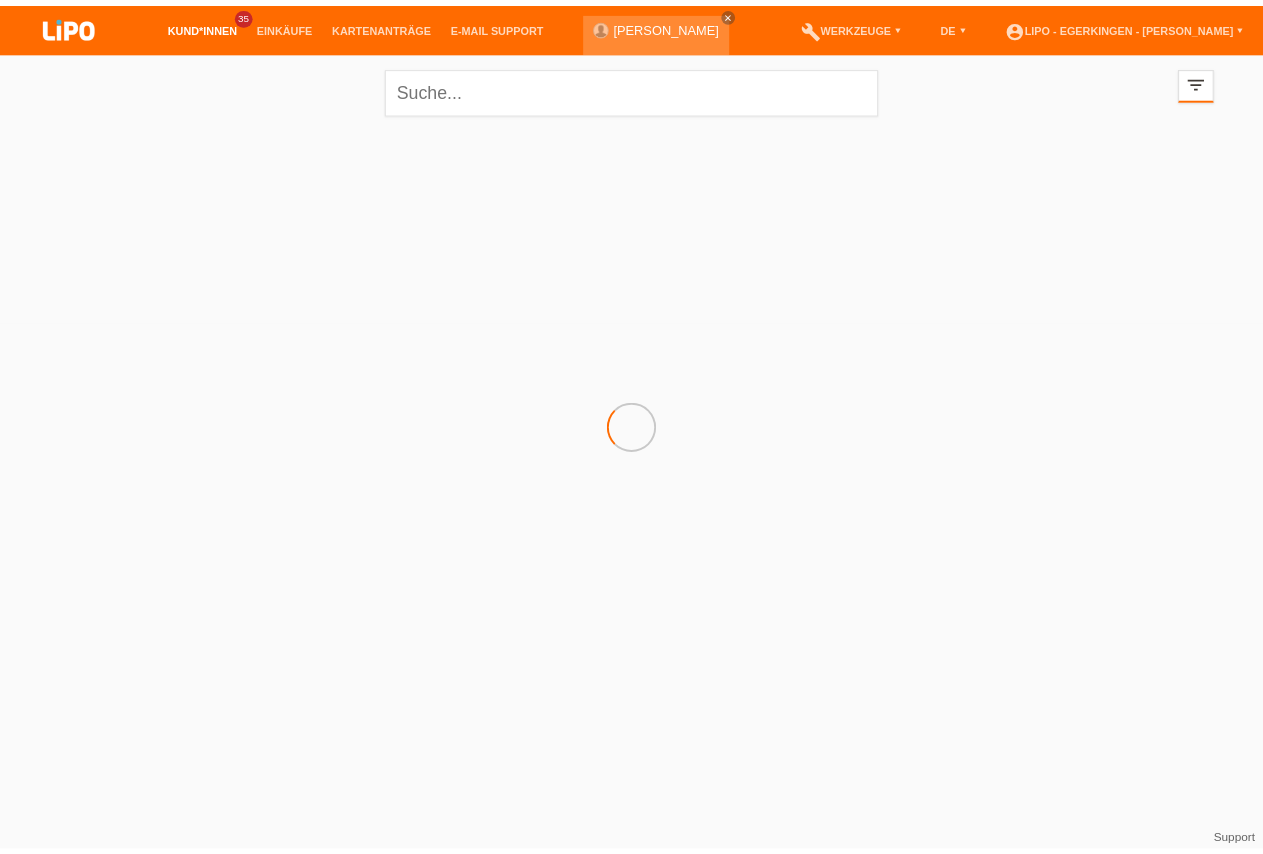 scroll, scrollTop: 0, scrollLeft: 0, axis: both 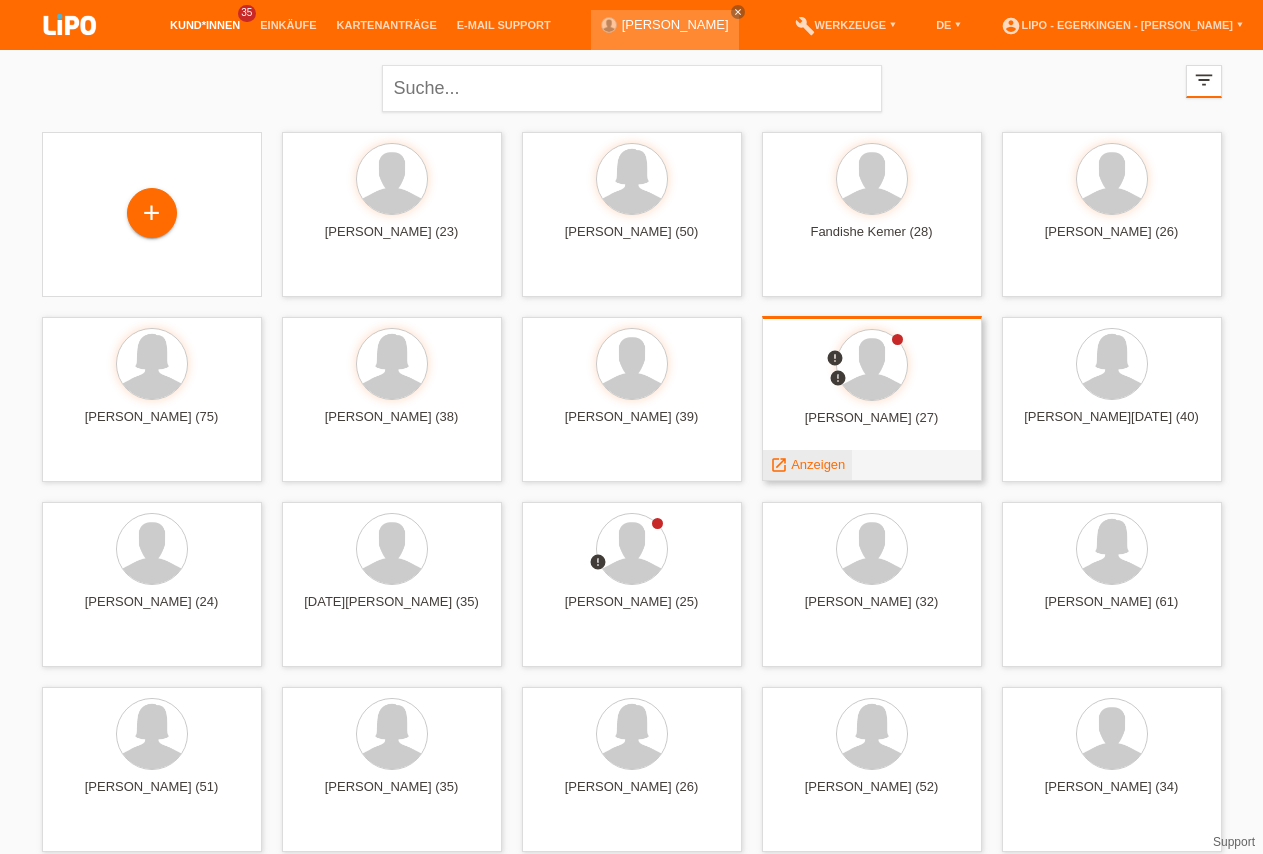 click on "Anzeigen" at bounding box center [818, 464] 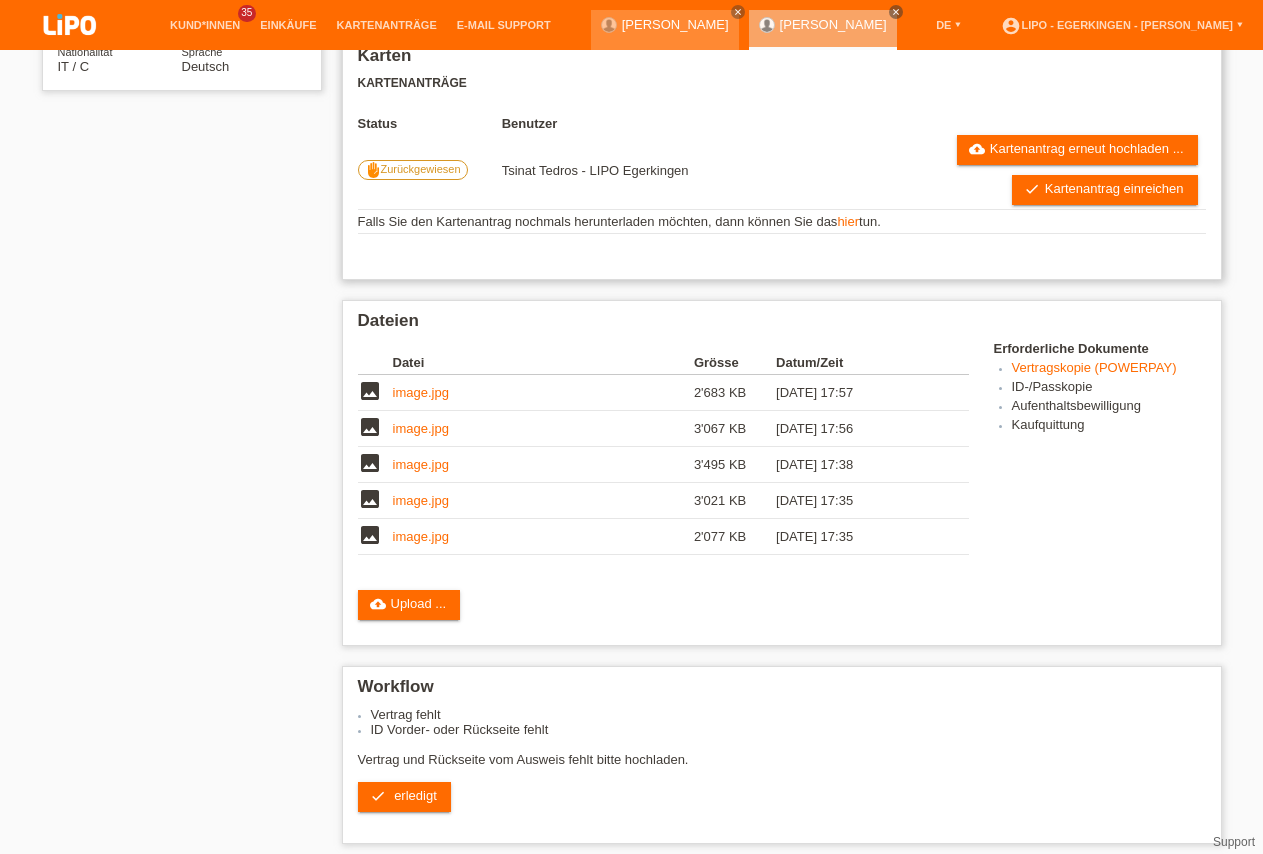 scroll, scrollTop: 408, scrollLeft: 0, axis: vertical 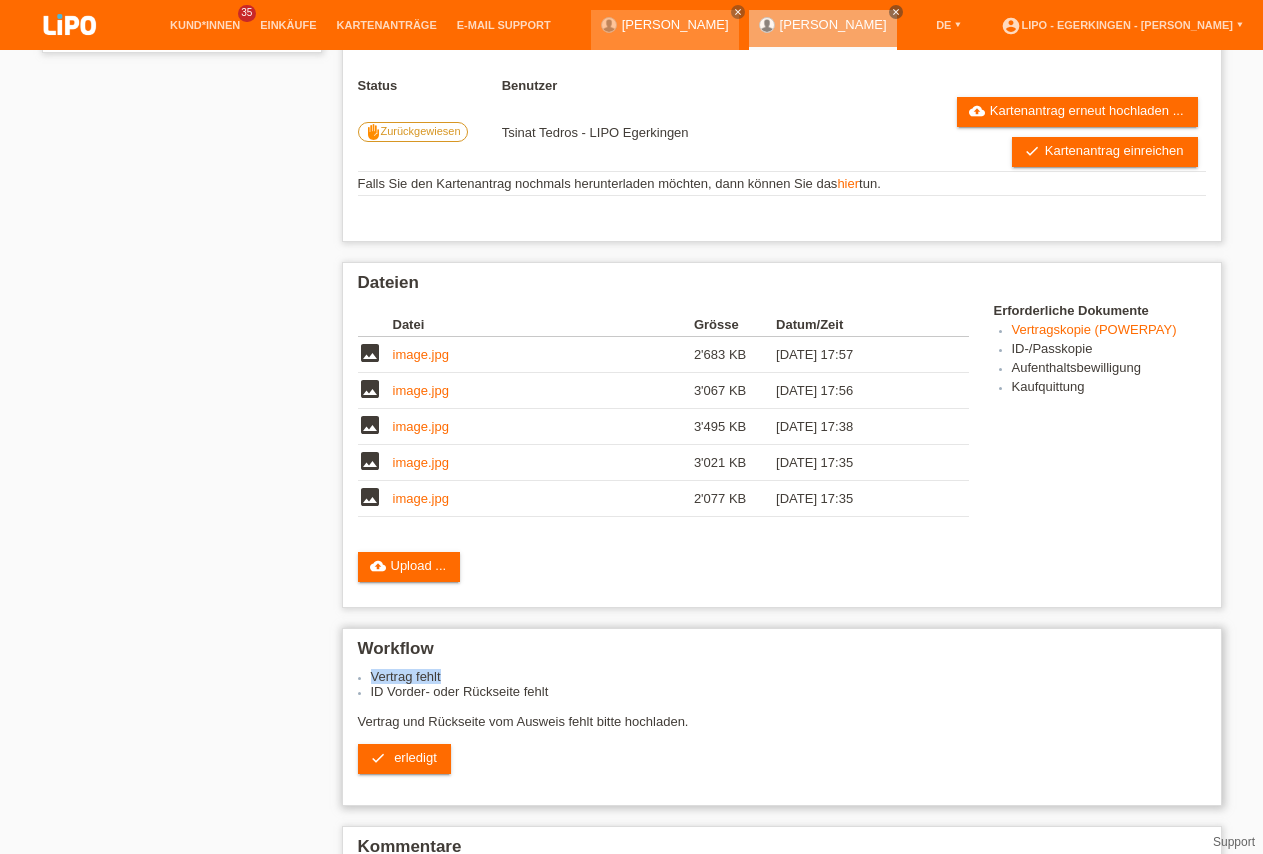 drag, startPoint x: 371, startPoint y: 688, endPoint x: 477, endPoint y: 694, distance: 106.16968 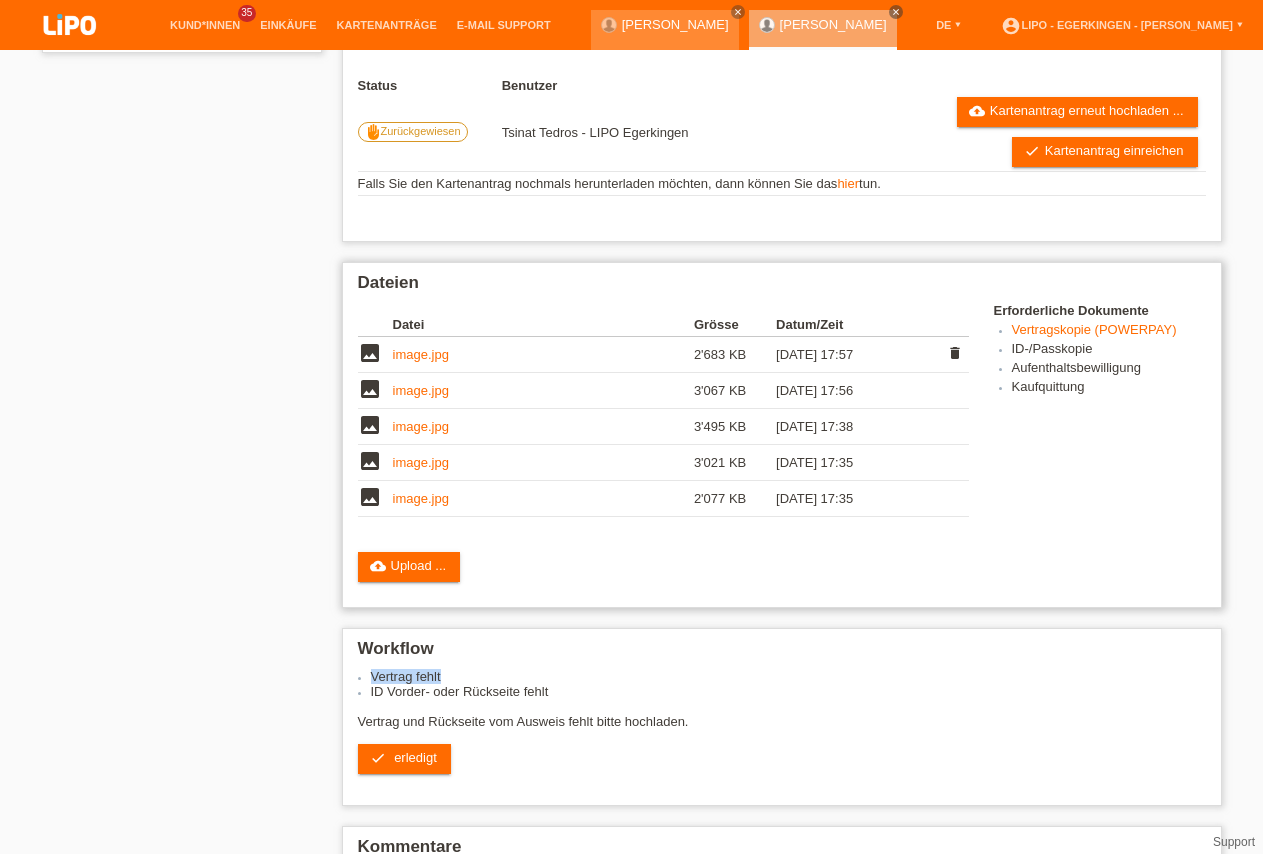 click on "image.jpg" at bounding box center (421, 354) 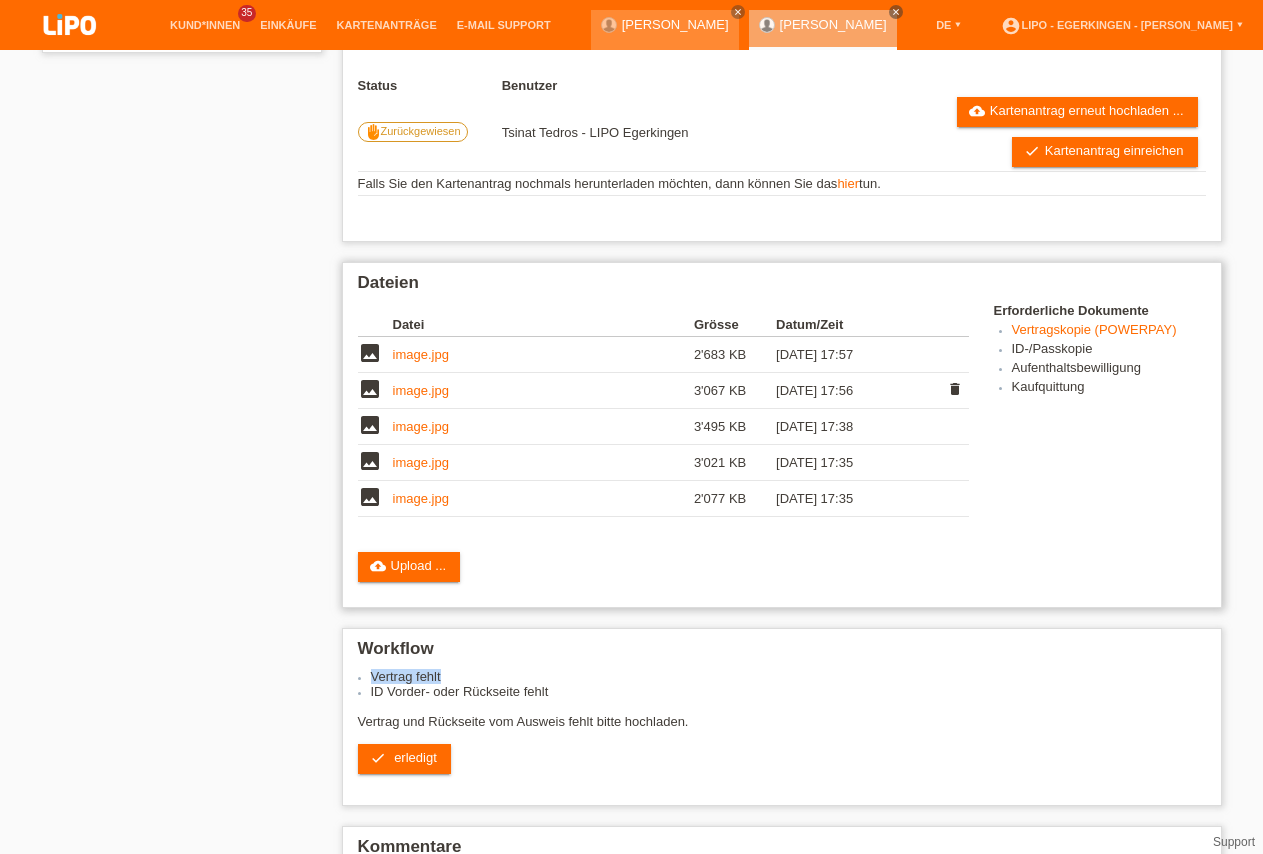 click on "image.jpg" at bounding box center [421, 390] 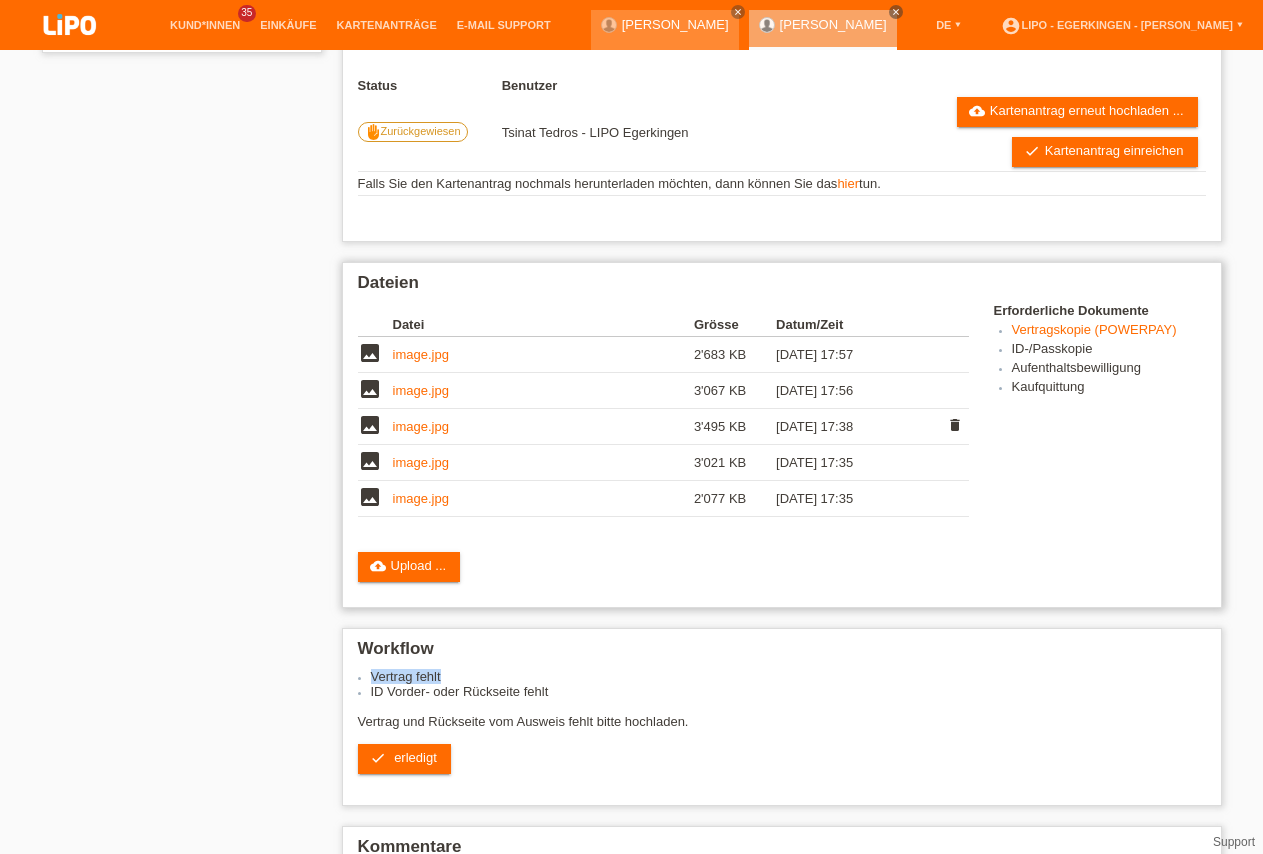 click on "image.jpg" at bounding box center (421, 426) 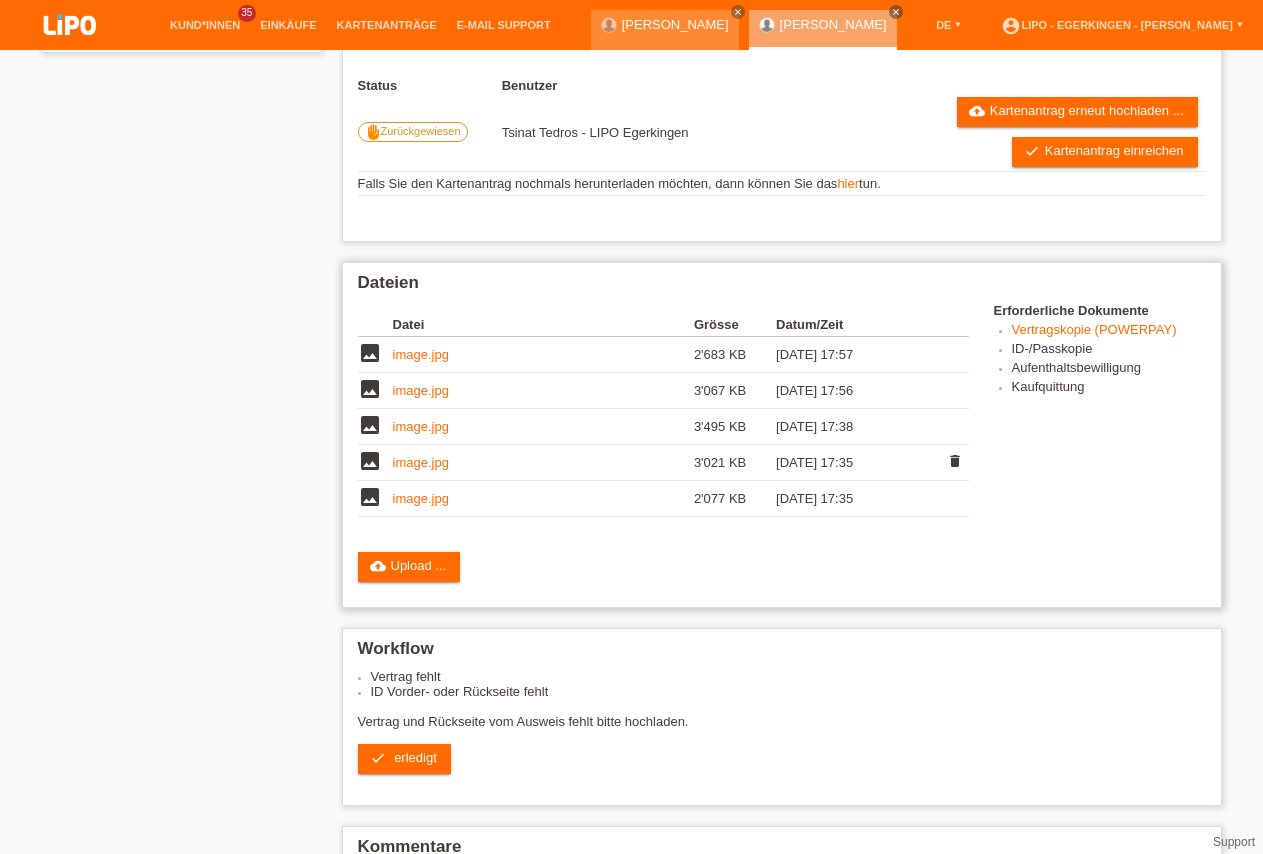 click on "image.jpg" at bounding box center (543, 463) 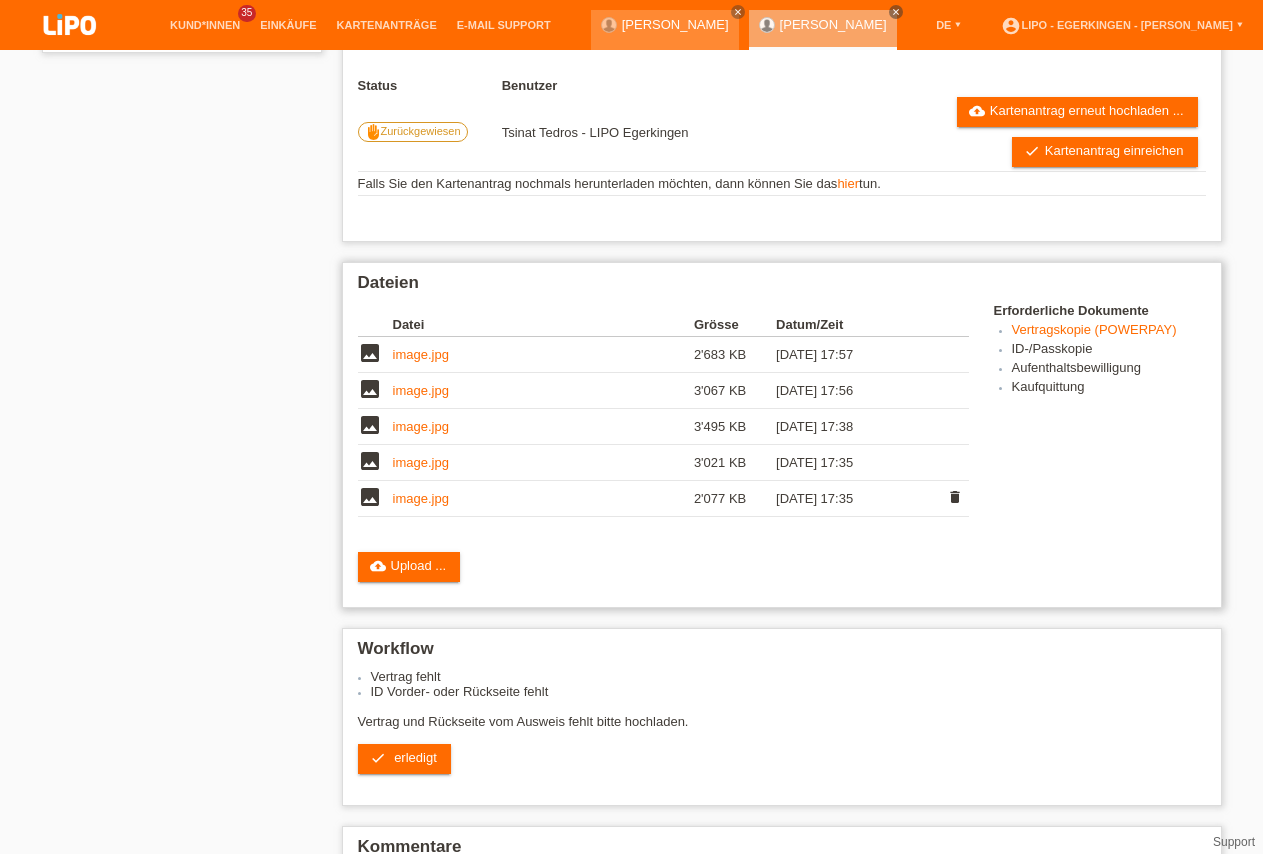 click on "image.jpg" at bounding box center [543, 499] 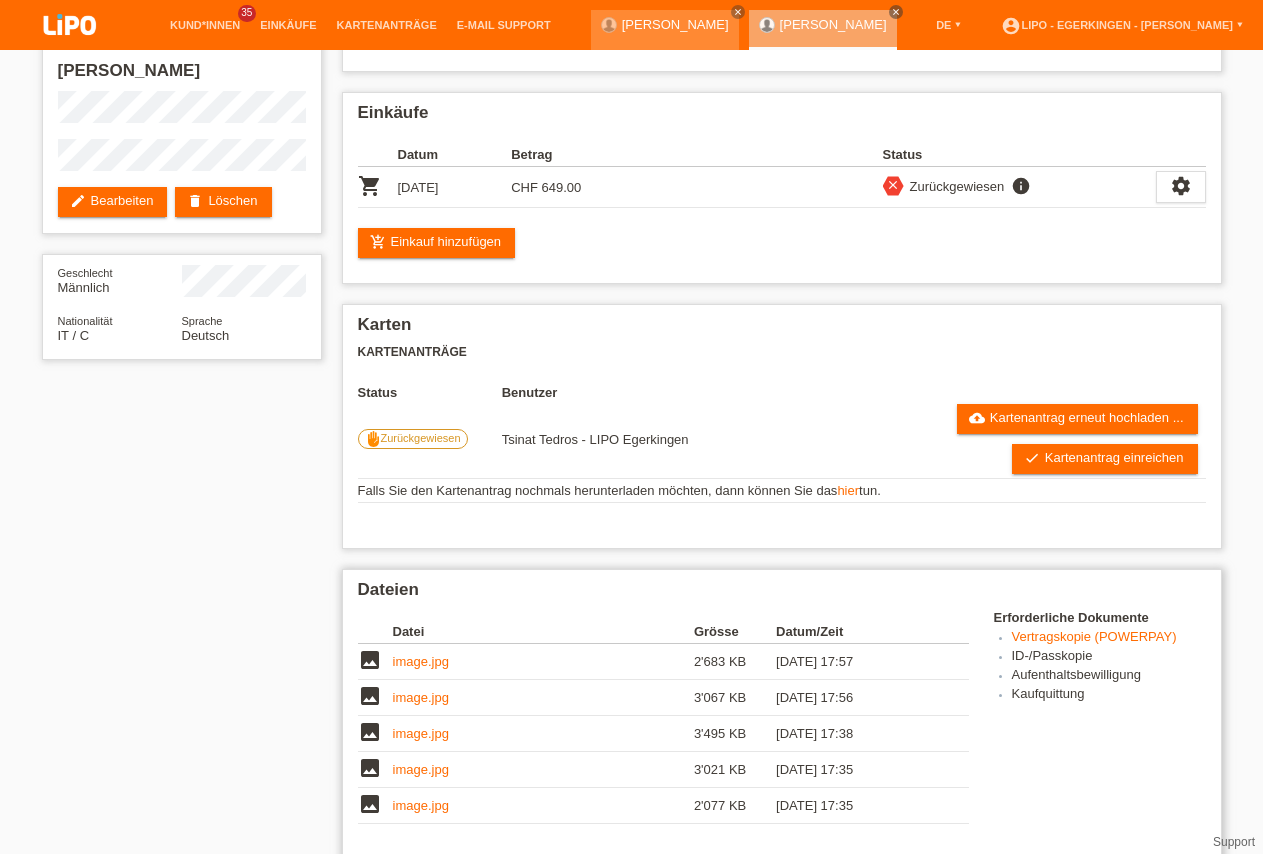 scroll, scrollTop: 102, scrollLeft: 0, axis: vertical 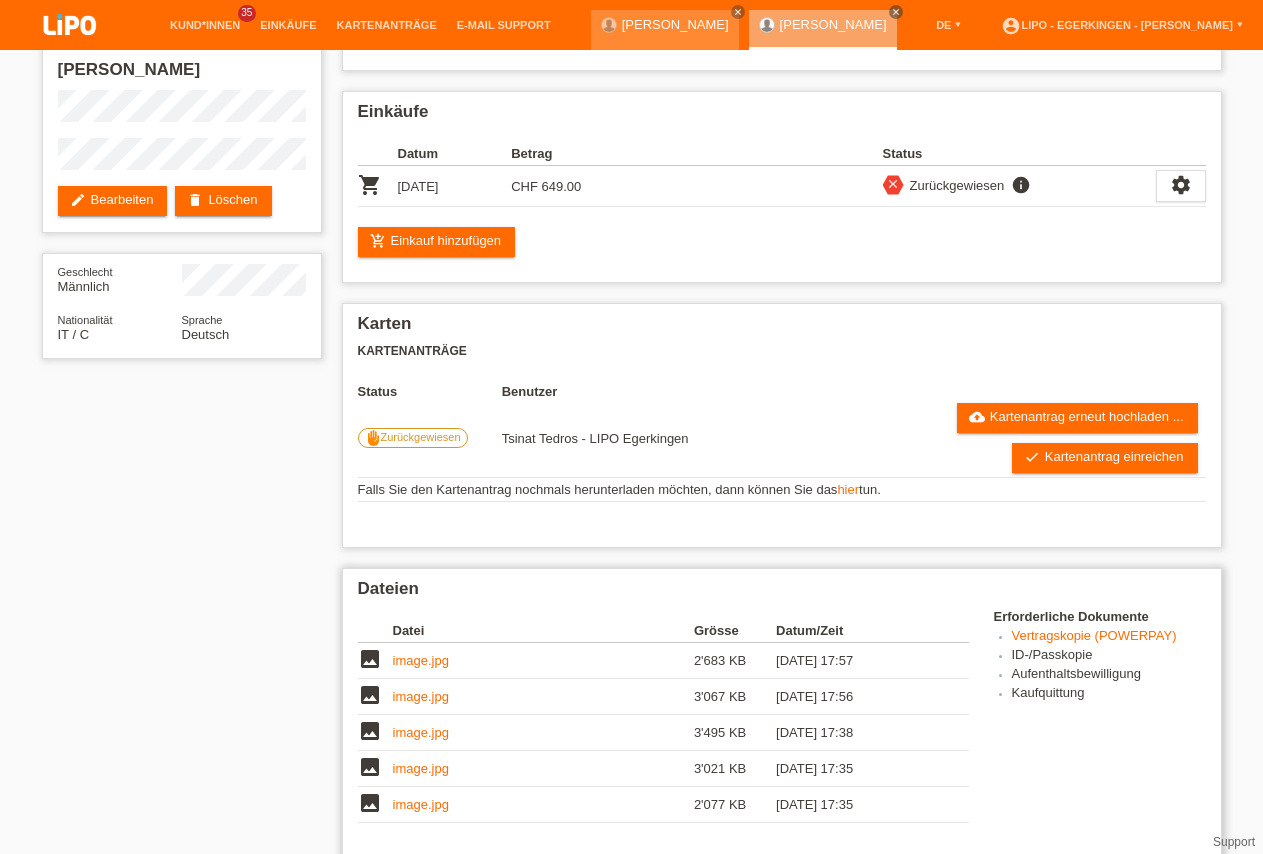 click on "Vertragskopie (POWERPAY)" at bounding box center [1094, 635] 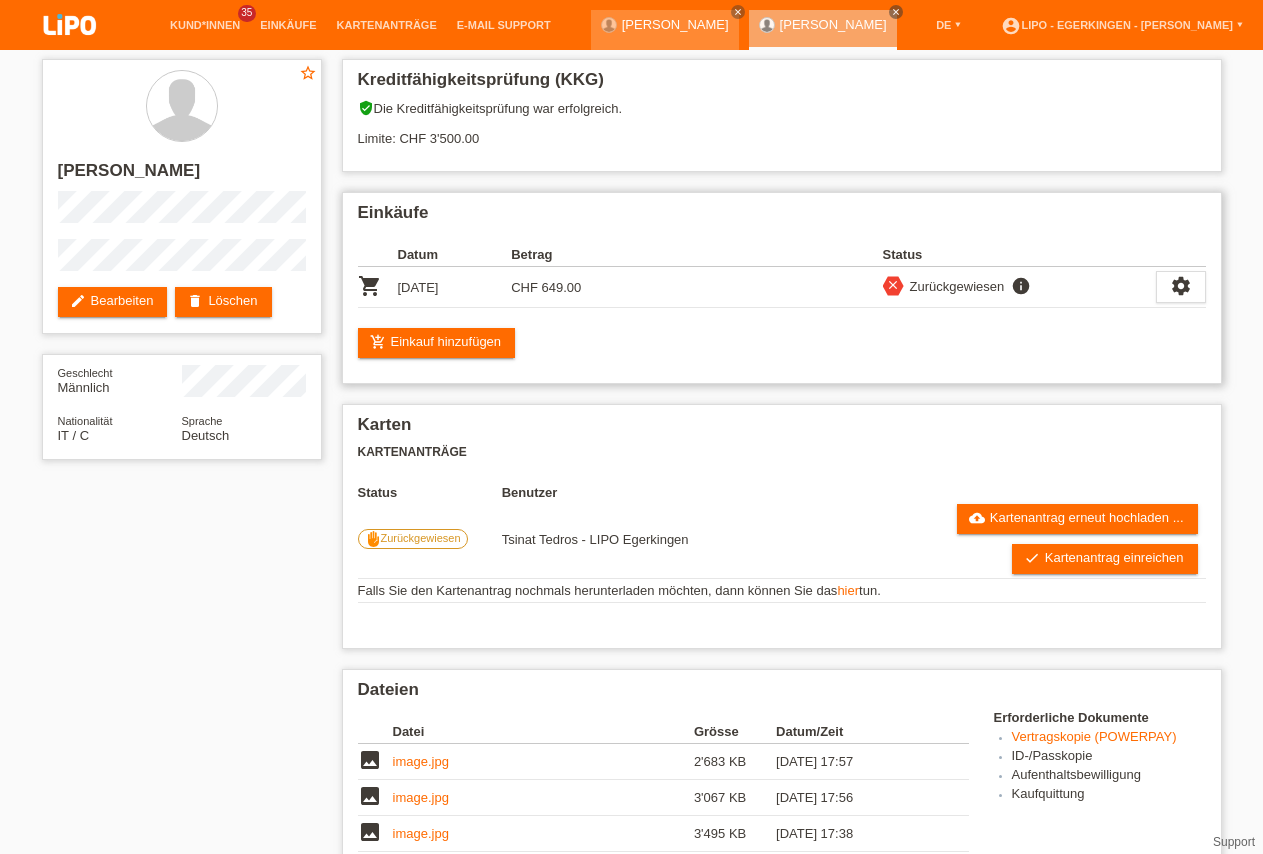 scroll, scrollTop: 0, scrollLeft: 0, axis: both 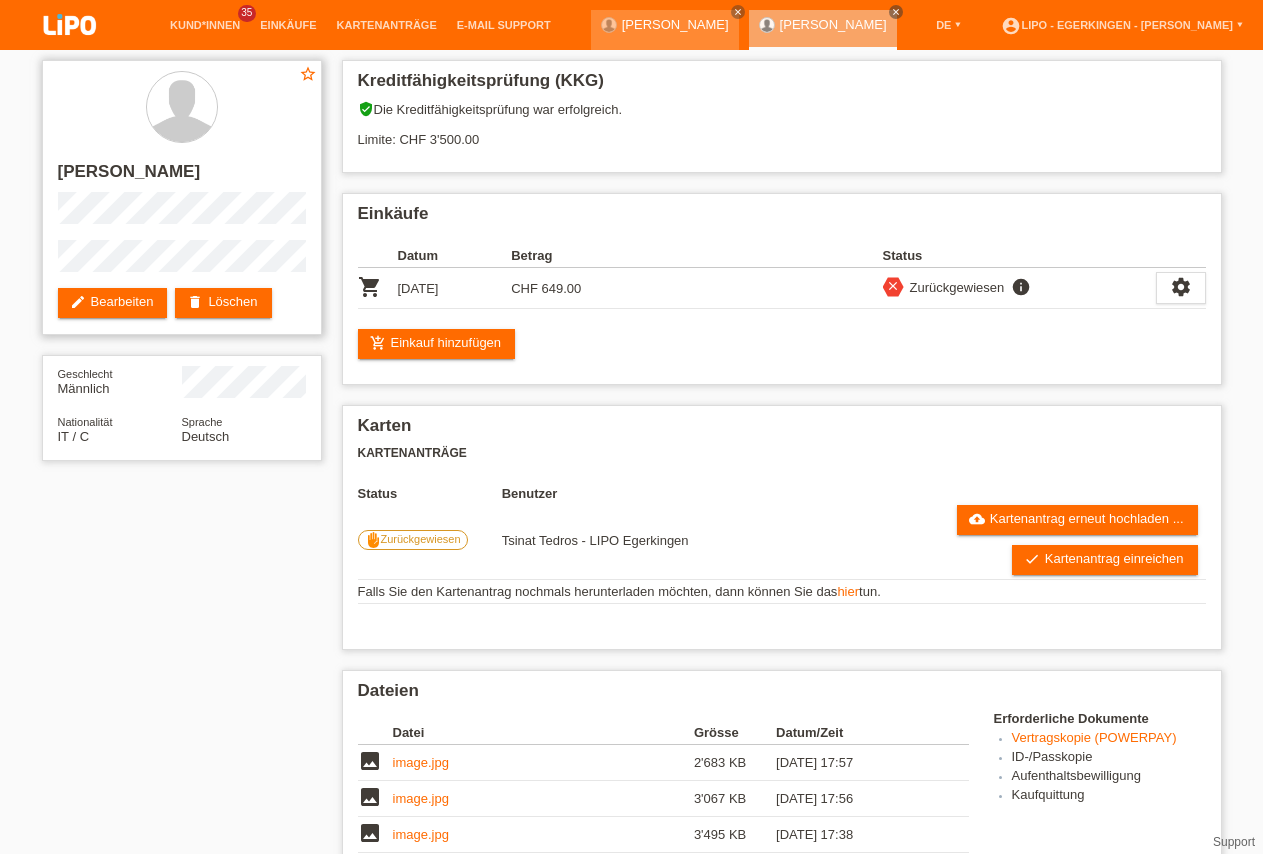 click on "star_border
ivan georgiev
edit  Bearbeiten
delete  Löschen" at bounding box center [182, 197] 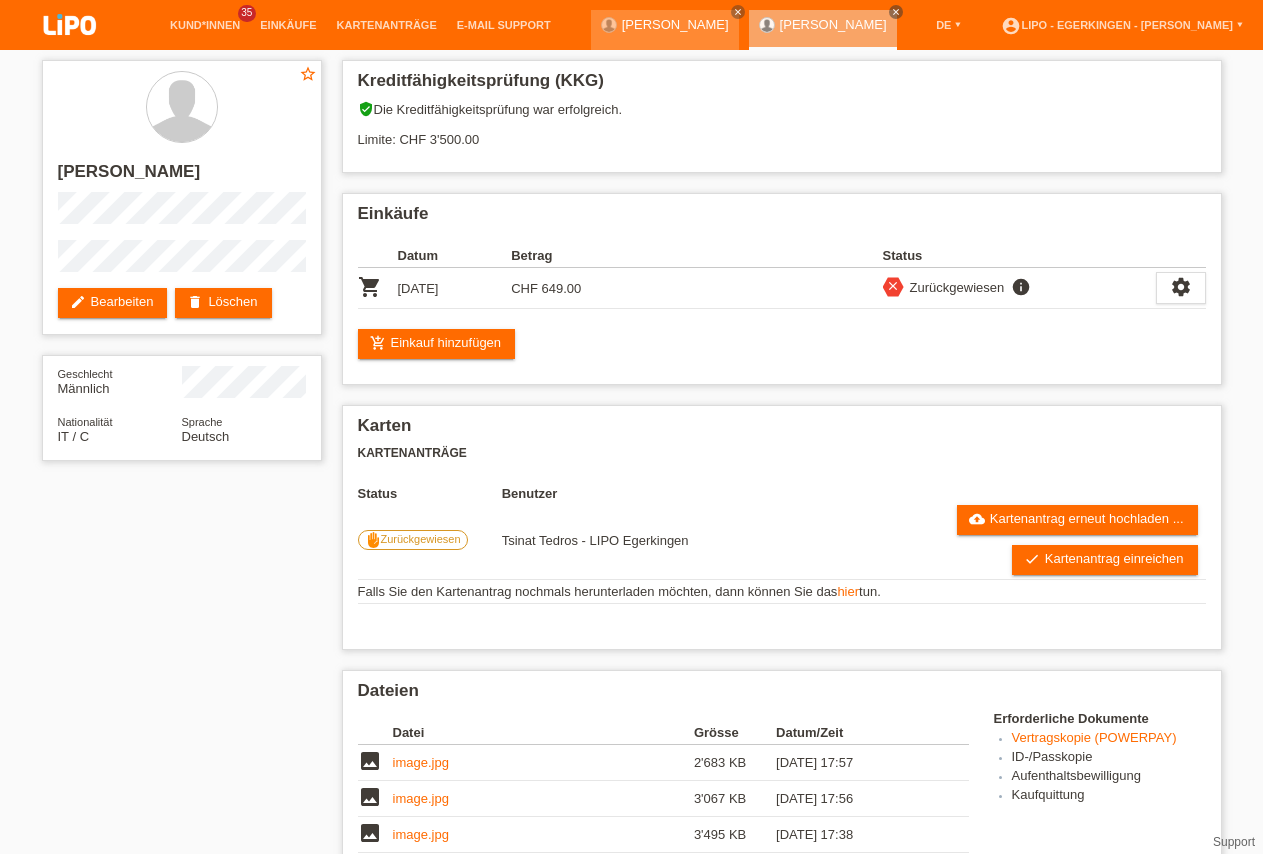 click on "star_border
ivan georgiev
edit  Bearbeiten
delete  Löschen
Geschlecht
Männlich
Nationalität
IT / C
Sprache
Deutsch
Kreditfähigkeitsprüfung (KKG)
verified_user  Die Kreditfähigkeitsprüfung war erfolgreich.
info" at bounding box center [632, 801] 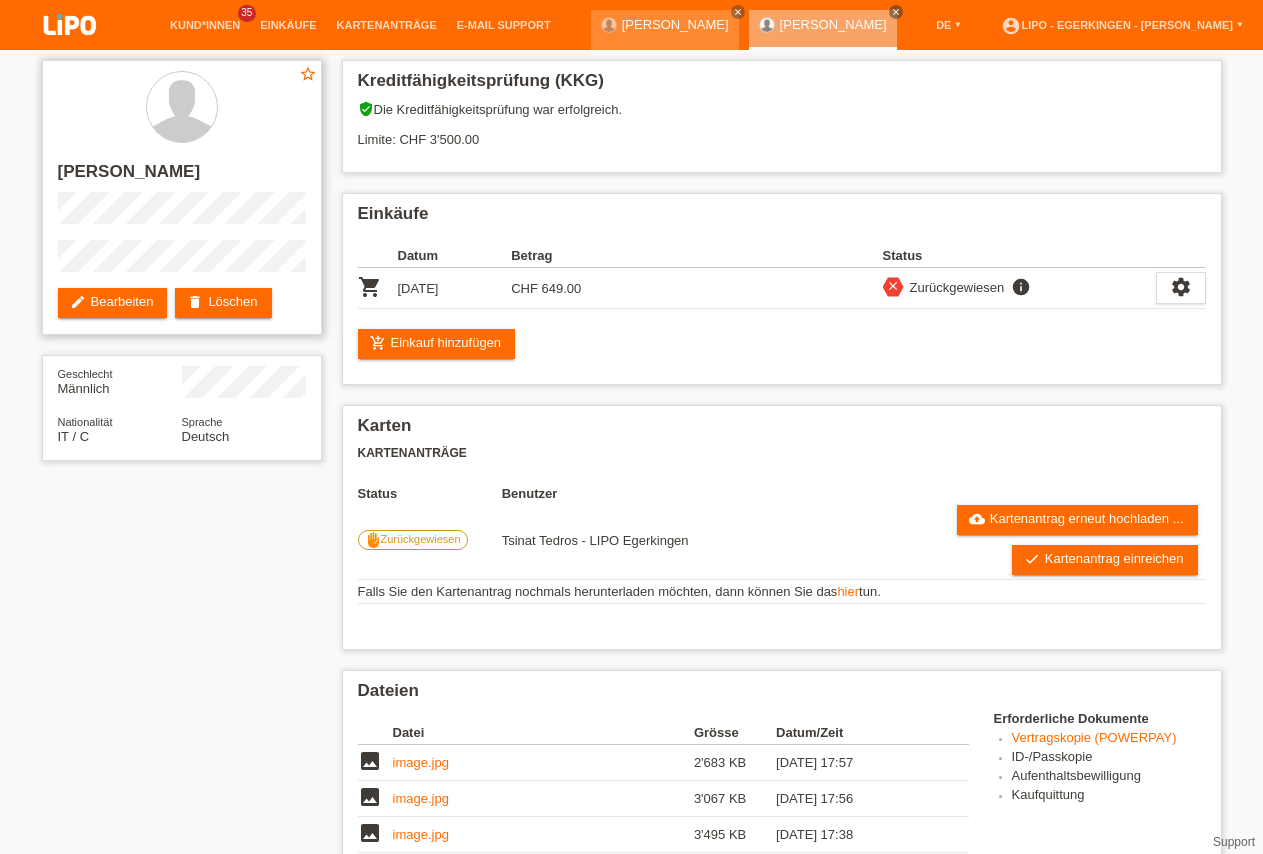 click on "star_border
ivan georgiev
edit  Bearbeiten
delete  Löschen" at bounding box center [182, 197] 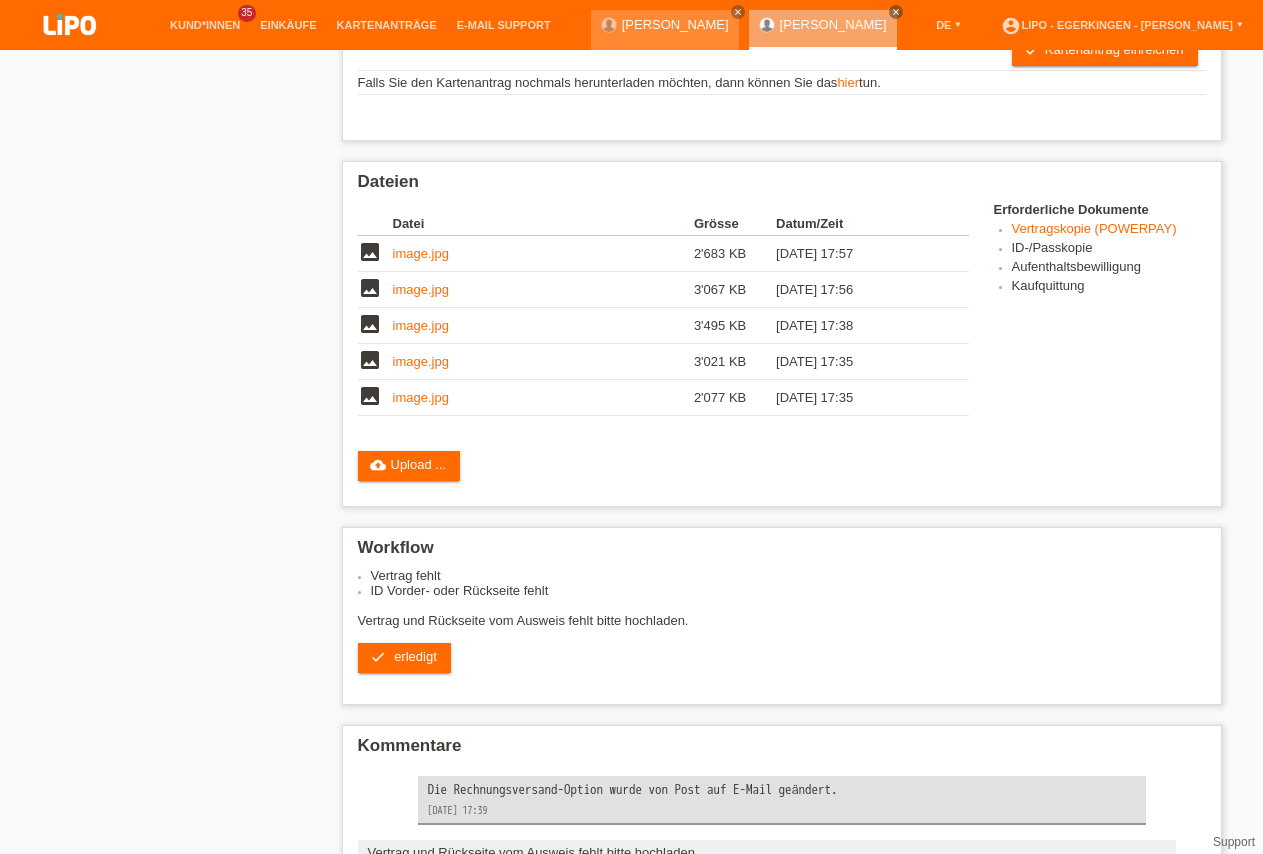scroll, scrollTop: 510, scrollLeft: 0, axis: vertical 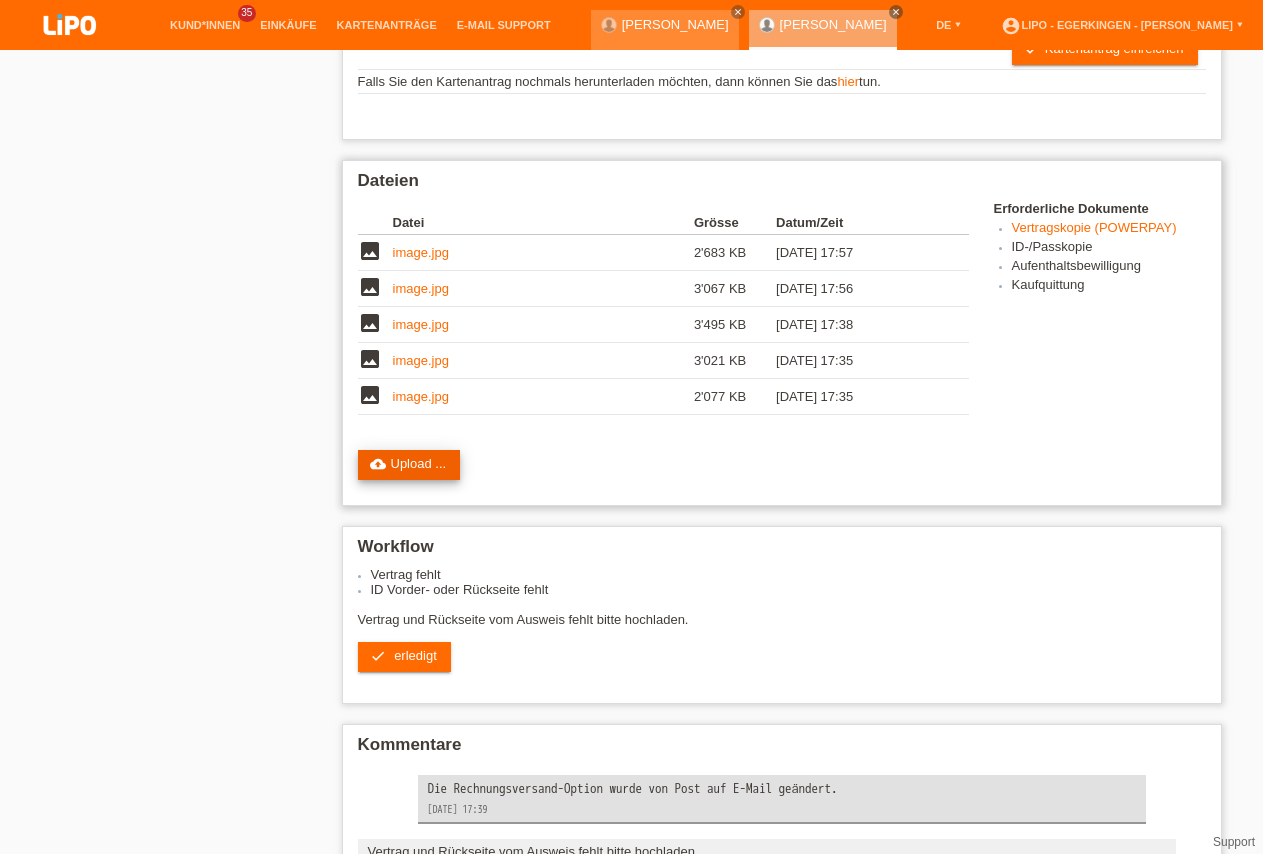 click on "cloud_upload  Upload ..." at bounding box center (409, 465) 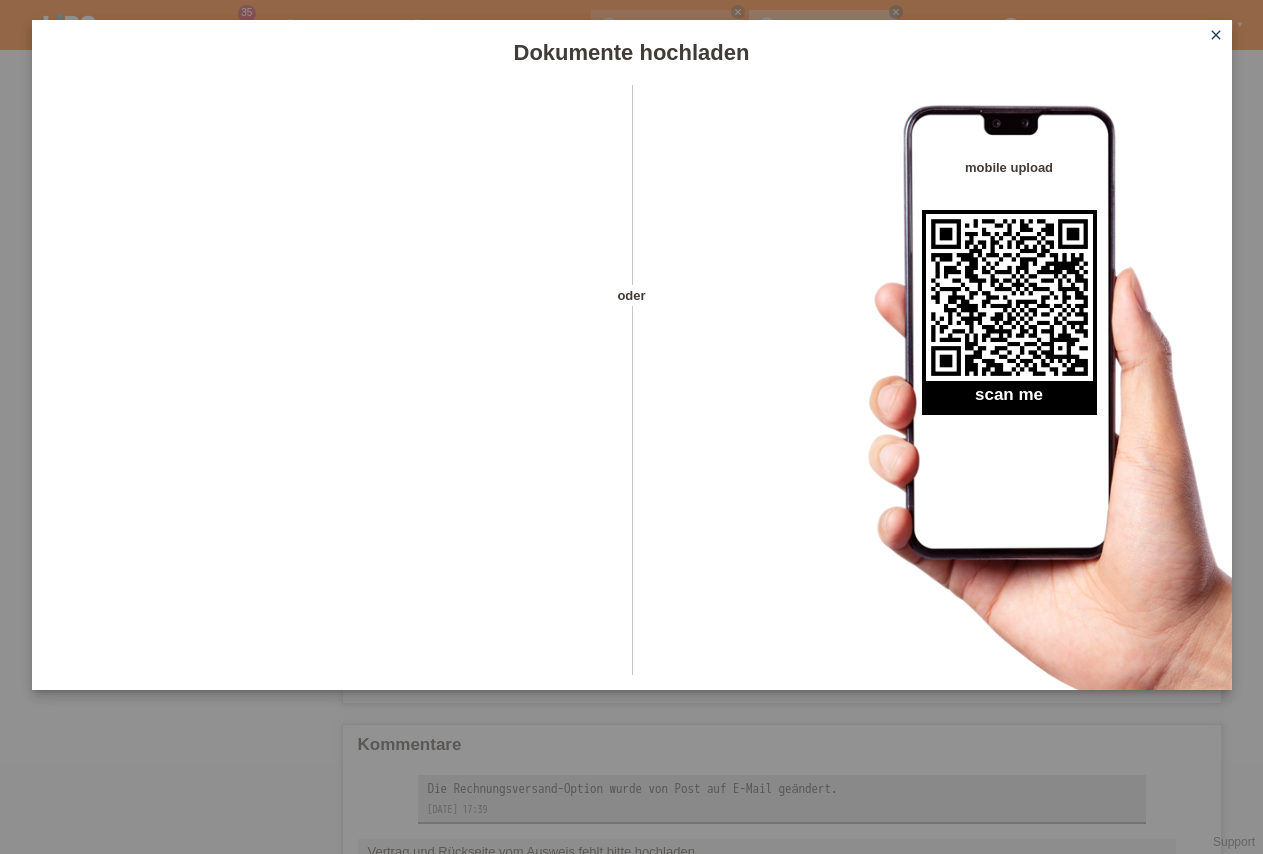 click on "close" at bounding box center (1216, 35) 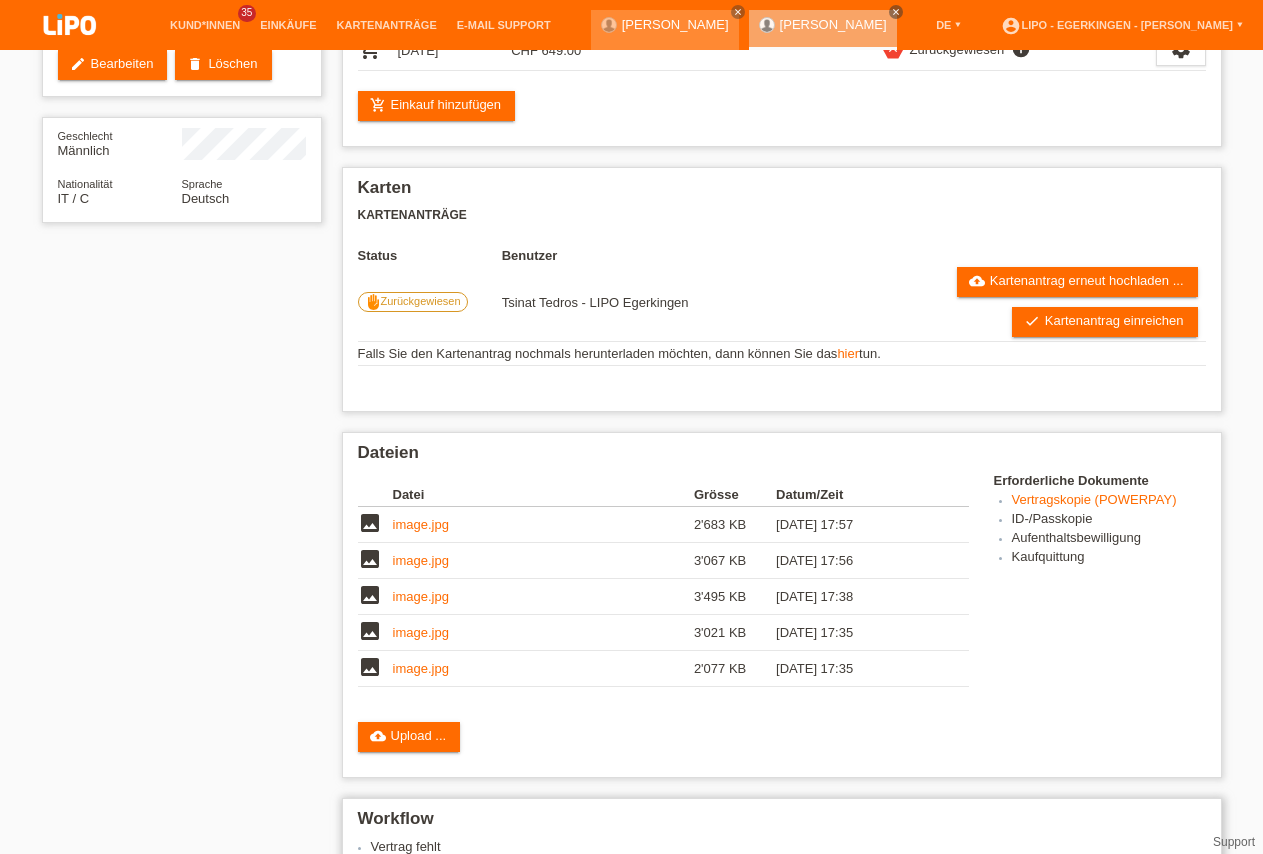 scroll, scrollTop: 510, scrollLeft: 0, axis: vertical 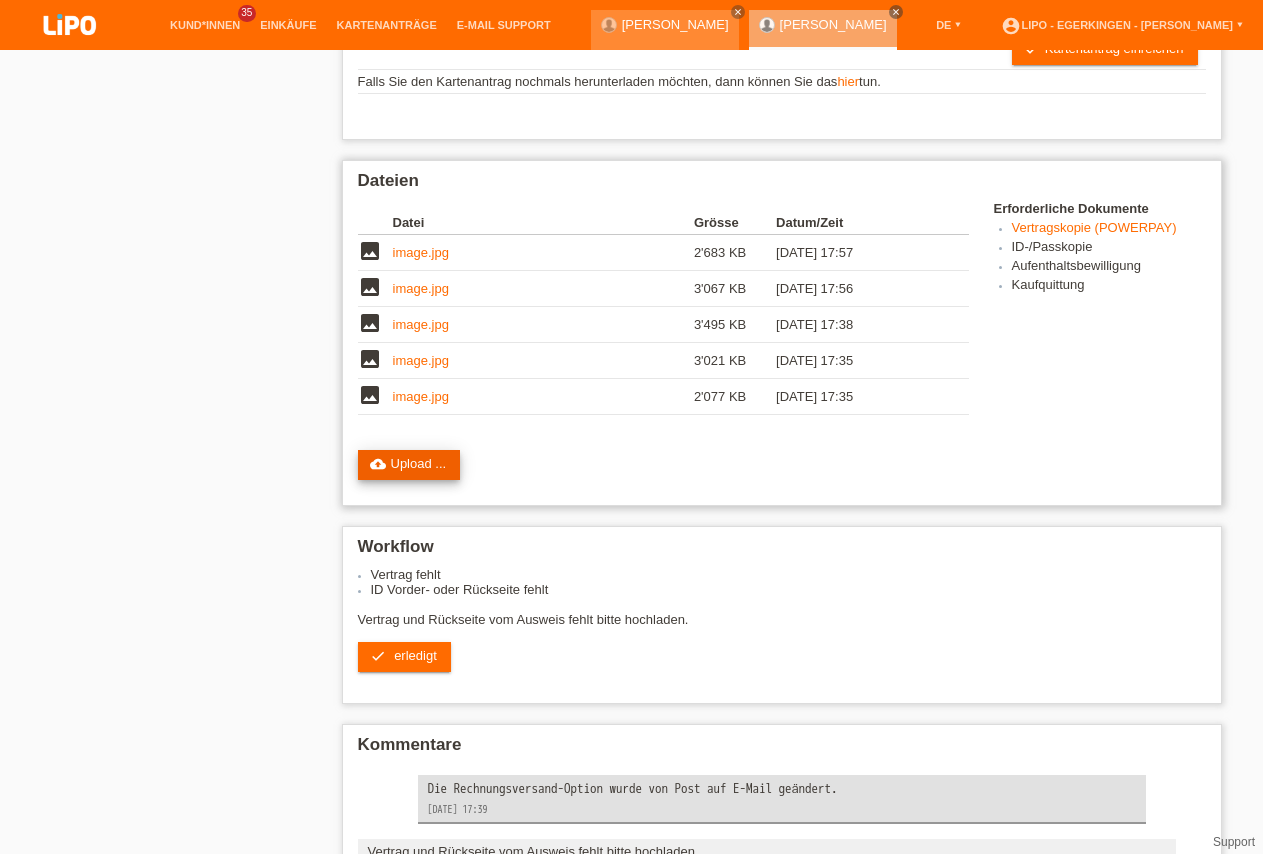 click on "cloud_upload  Upload ..." at bounding box center (409, 465) 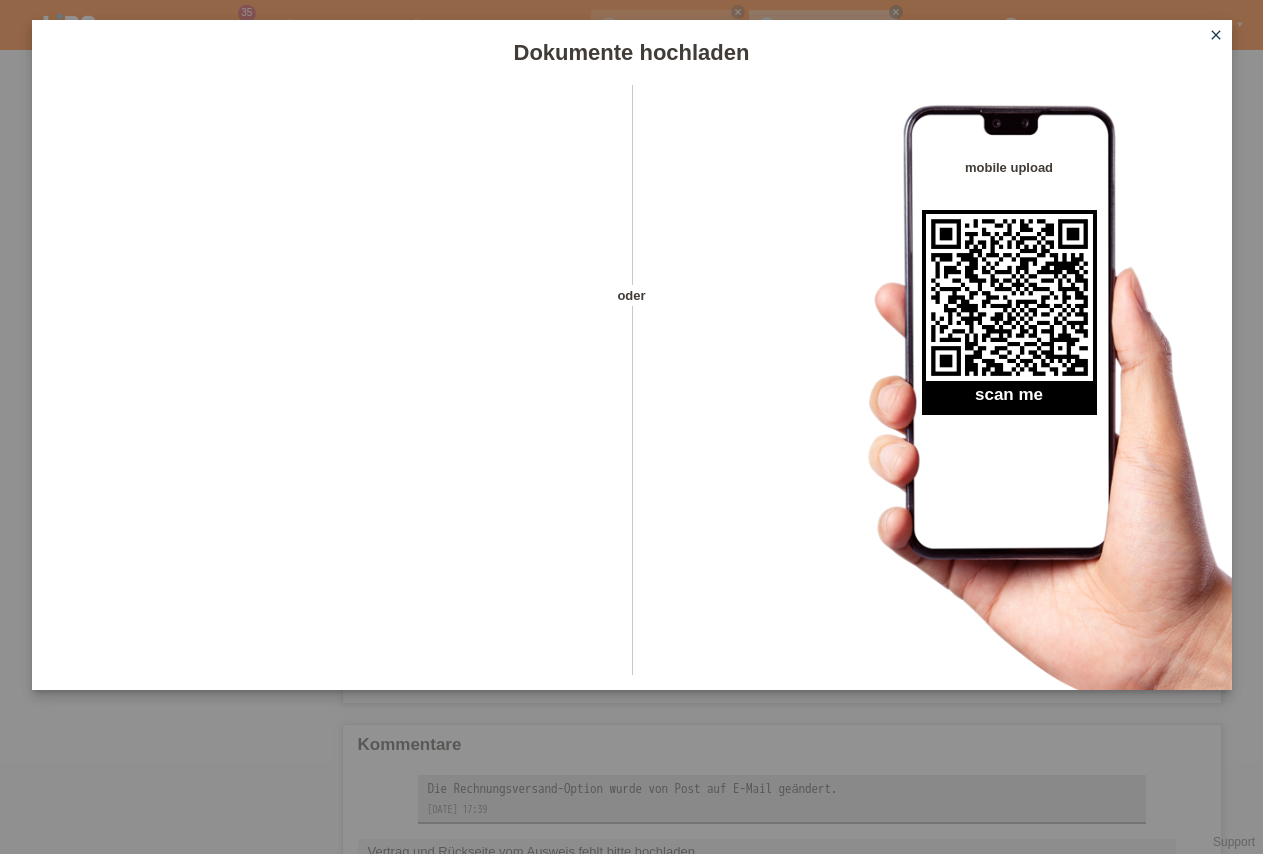 click on "close" at bounding box center (1216, 35) 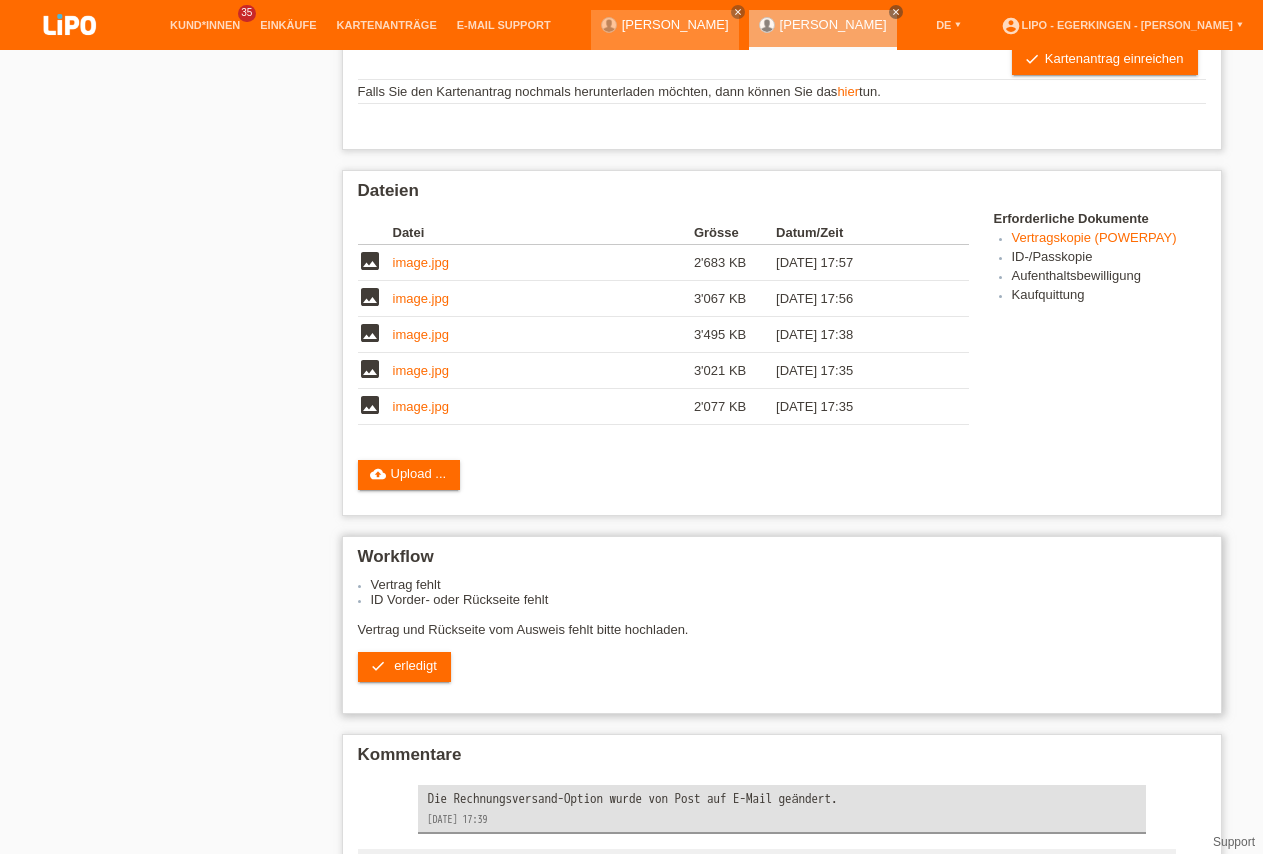 scroll, scrollTop: 510, scrollLeft: 0, axis: vertical 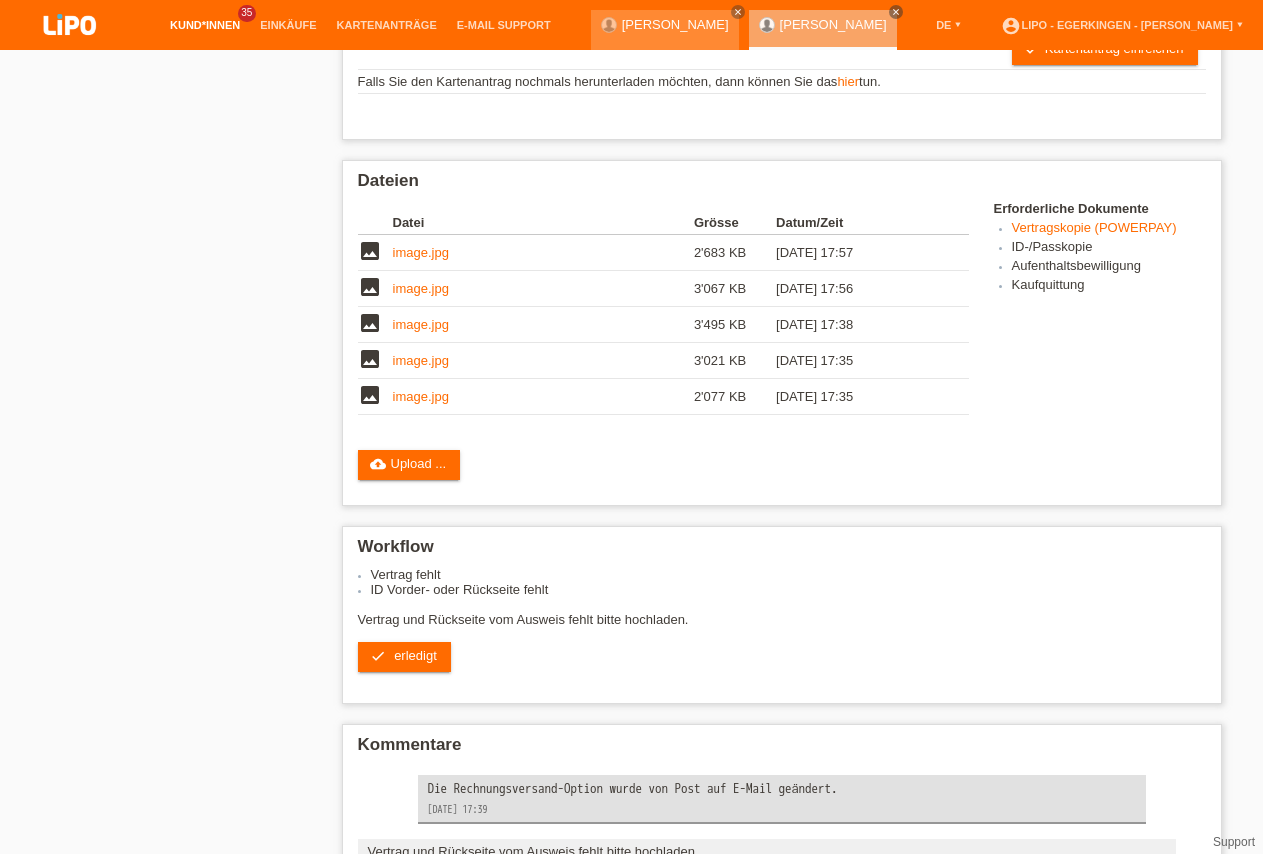 click on "Kund*innen" at bounding box center (205, 25) 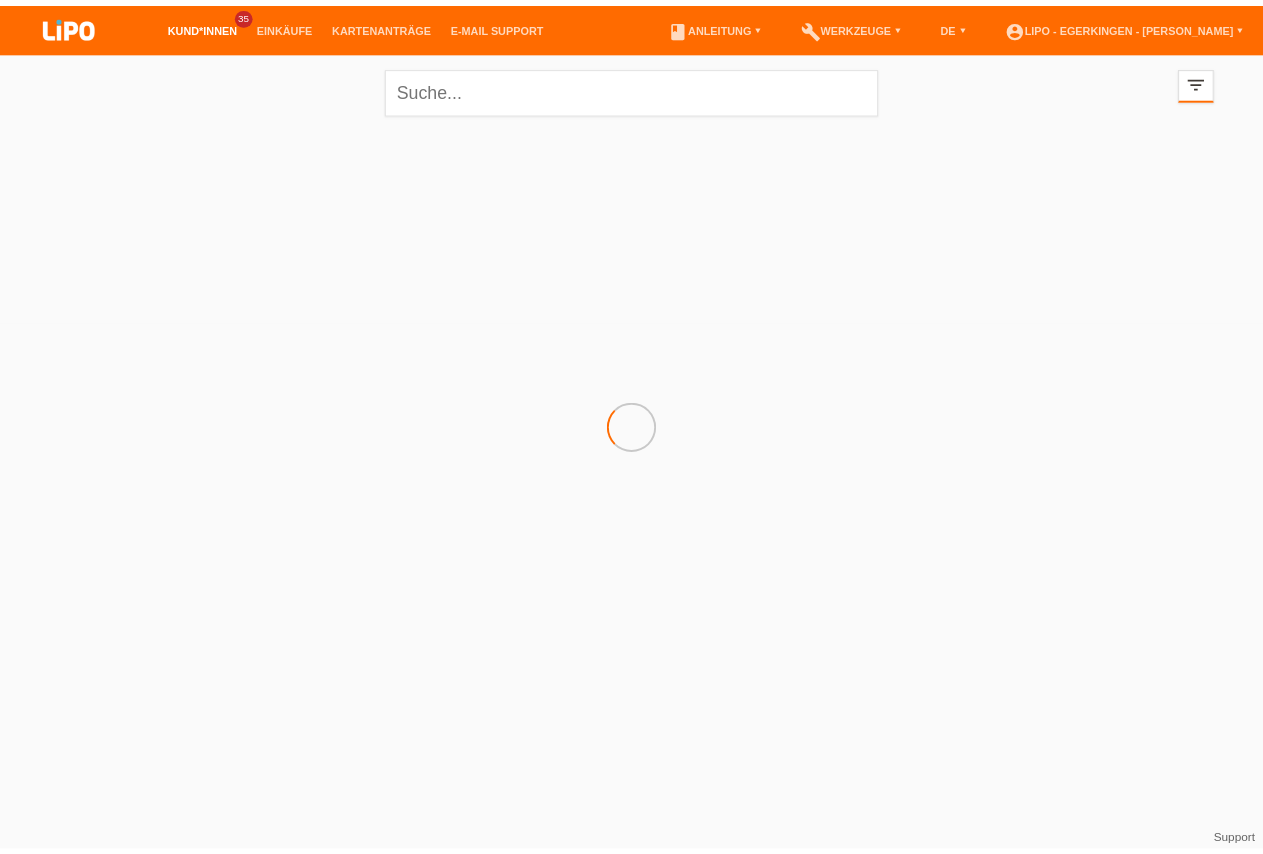 scroll, scrollTop: 0, scrollLeft: 0, axis: both 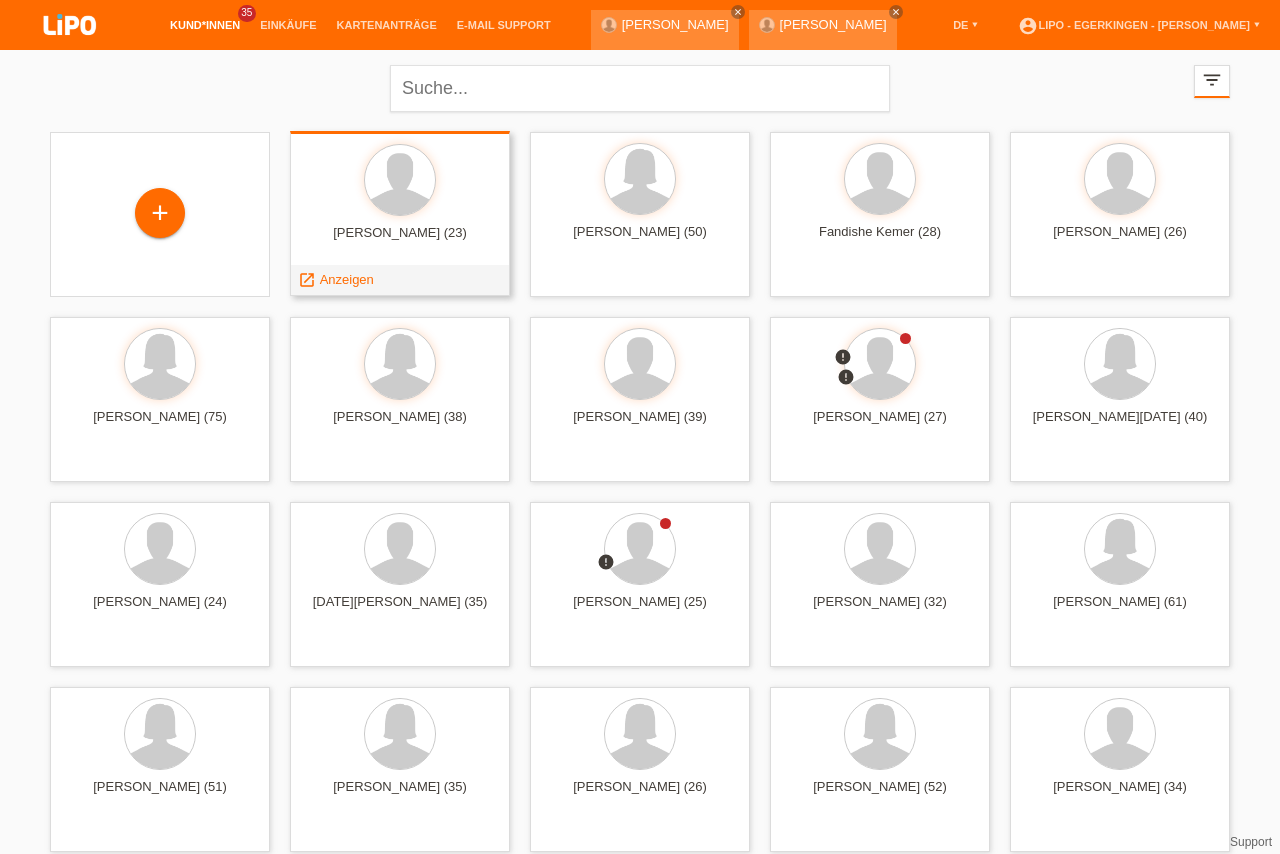 click on "Anzeigen" at bounding box center (347, 279) 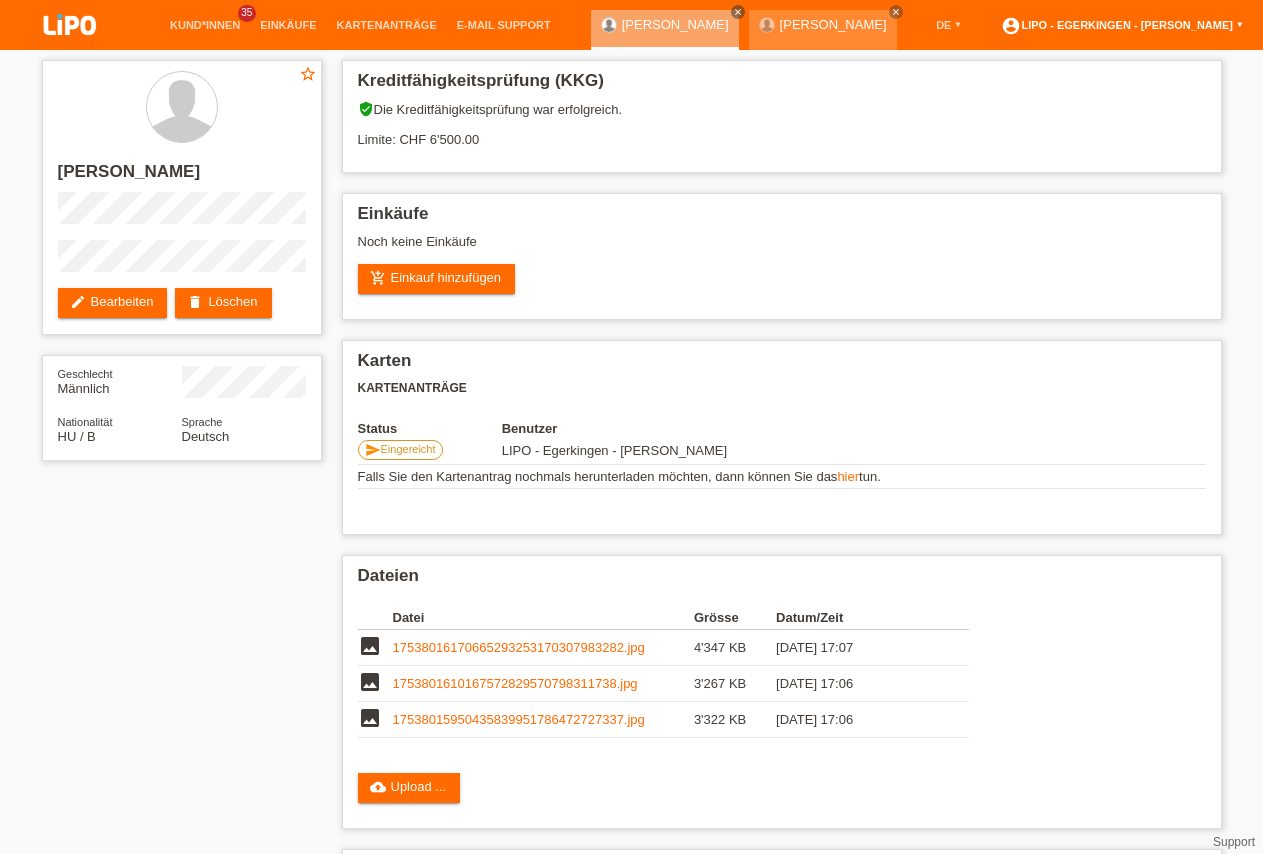 scroll, scrollTop: 0, scrollLeft: 0, axis: both 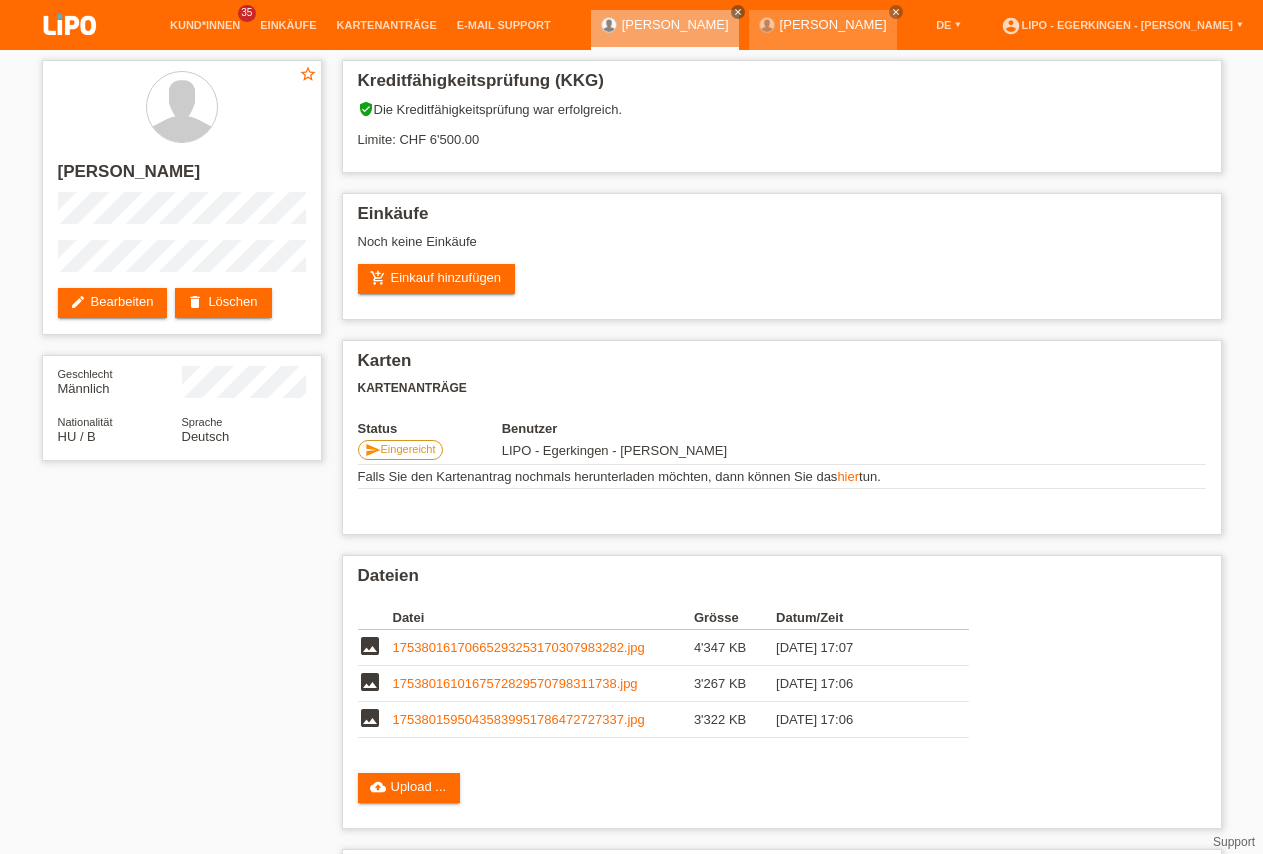 click on "account_circle  LIPO - Egerkingen - Jenanan Kathiravelu ▾" at bounding box center [1122, 25] 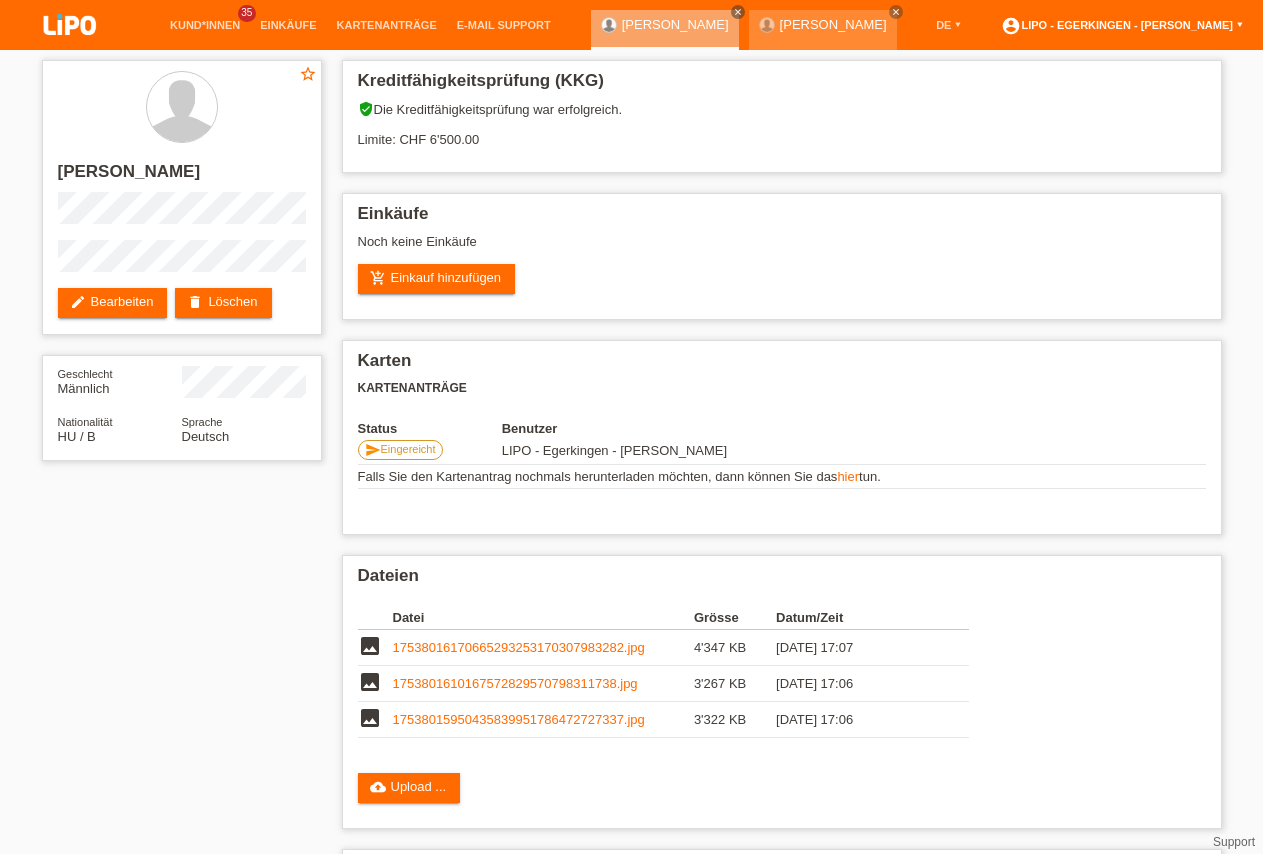 click on "account_circle  LIPO - Egerkingen - Jenanan Kathiravelu ▾" at bounding box center [1122, 25] 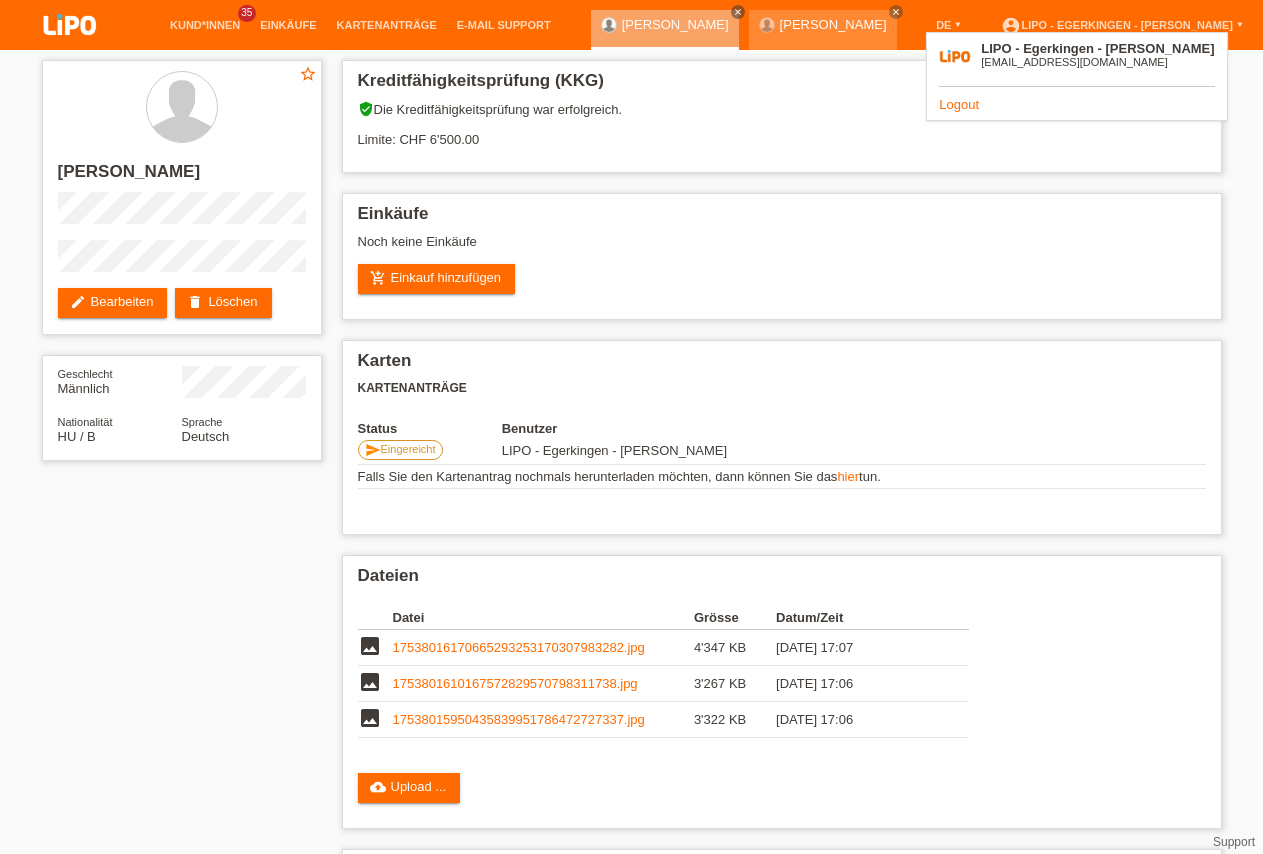 click on "Logout" at bounding box center (959, 104) 